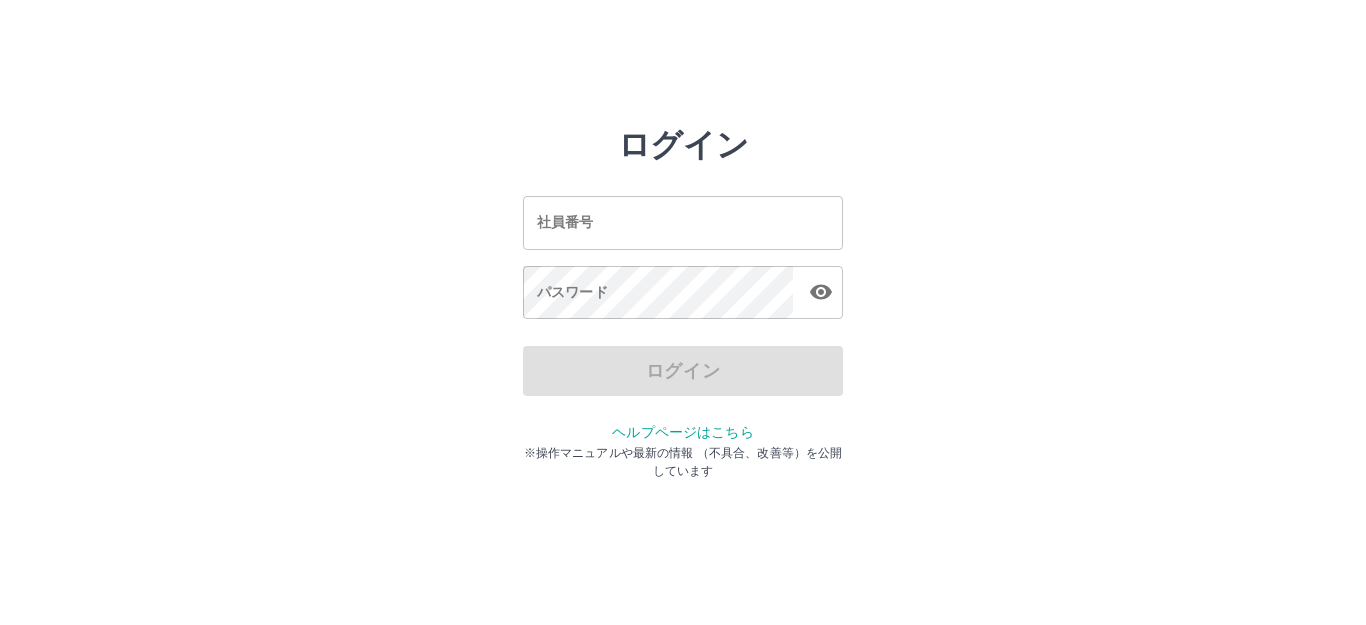 scroll, scrollTop: 0, scrollLeft: 0, axis: both 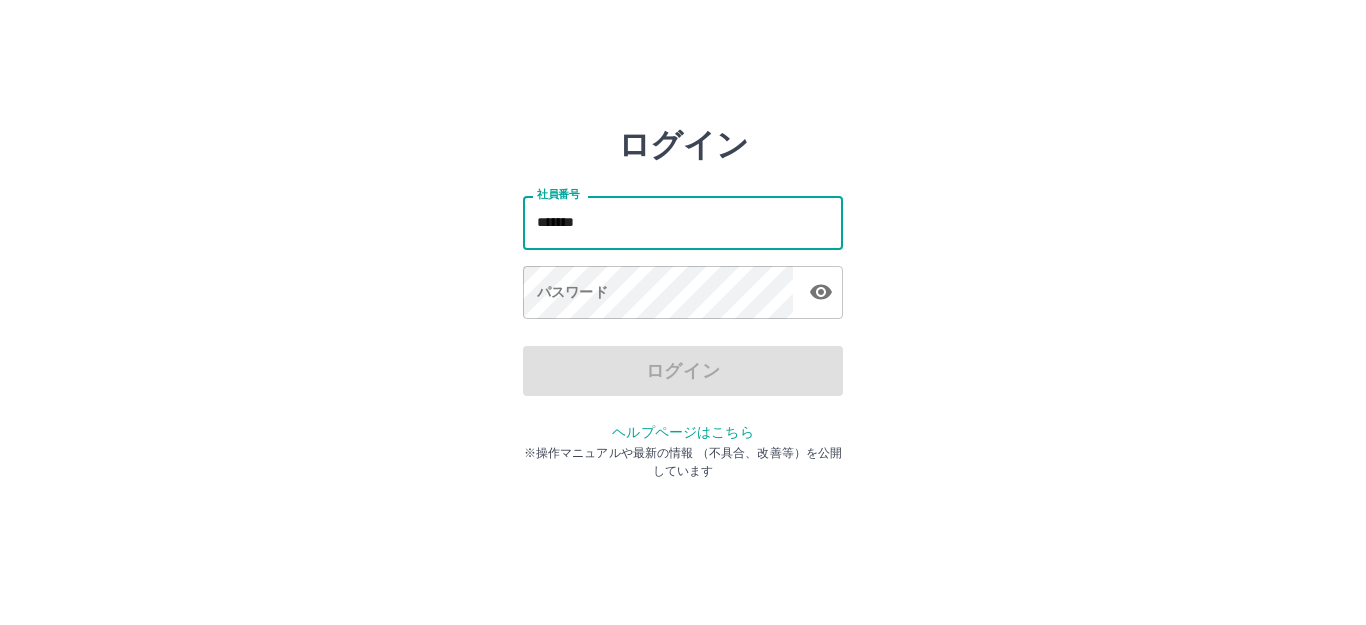 type on "*******" 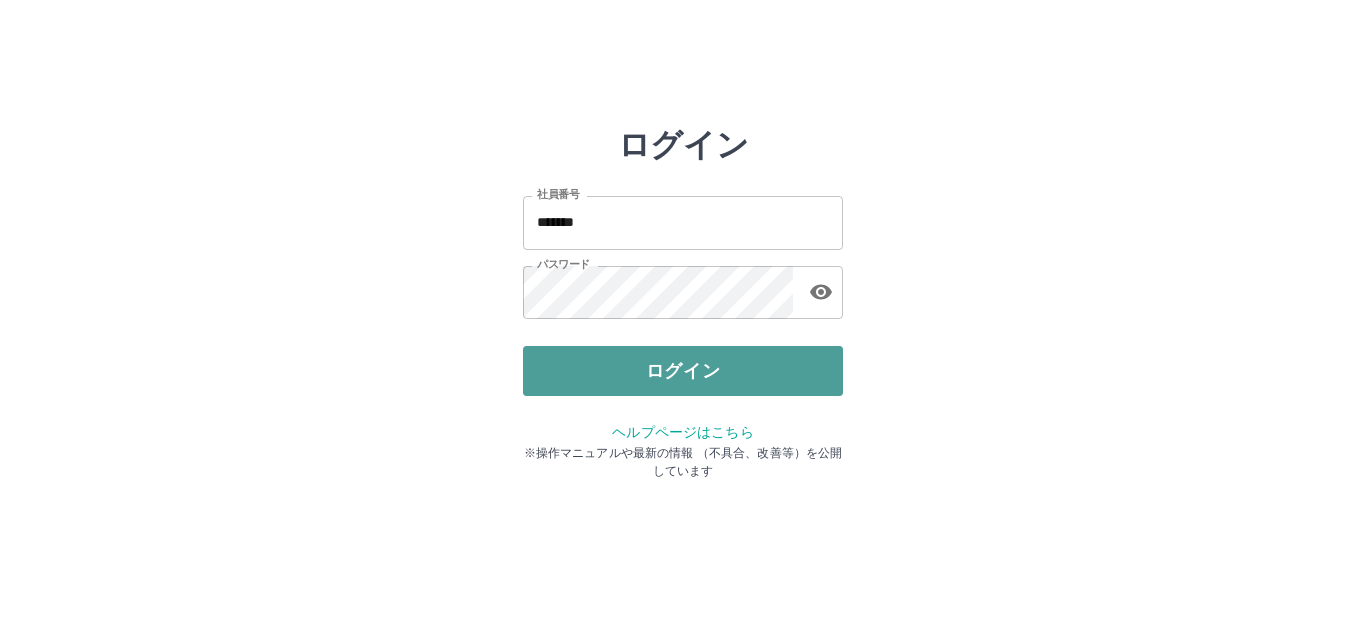 click on "ログイン" at bounding box center [683, 371] 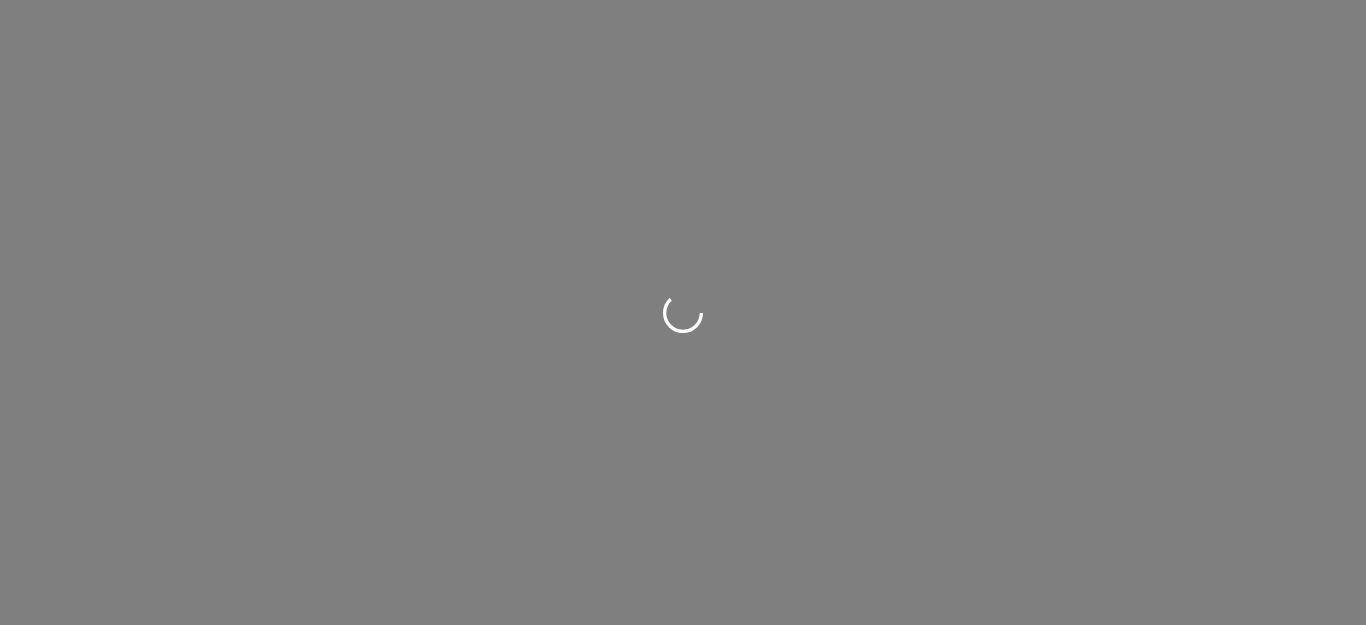 scroll, scrollTop: 0, scrollLeft: 0, axis: both 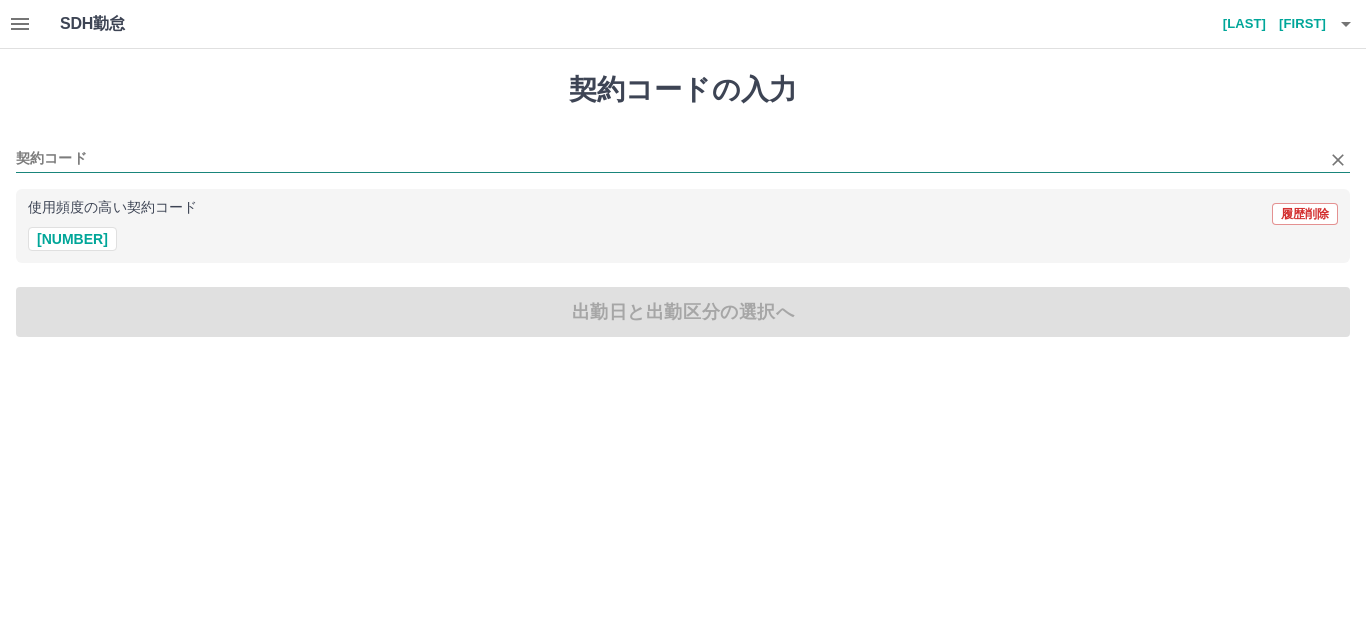click on "契約コード" at bounding box center [668, 159] 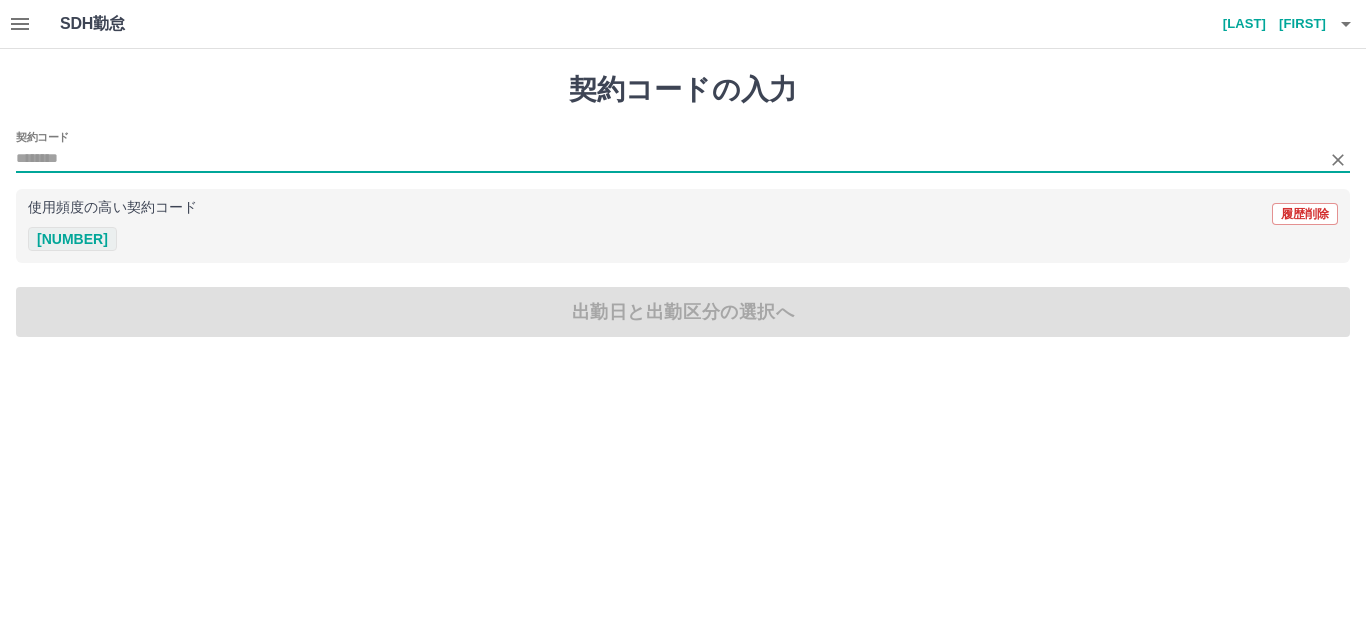 click on "[NUMBER]" at bounding box center (72, 239) 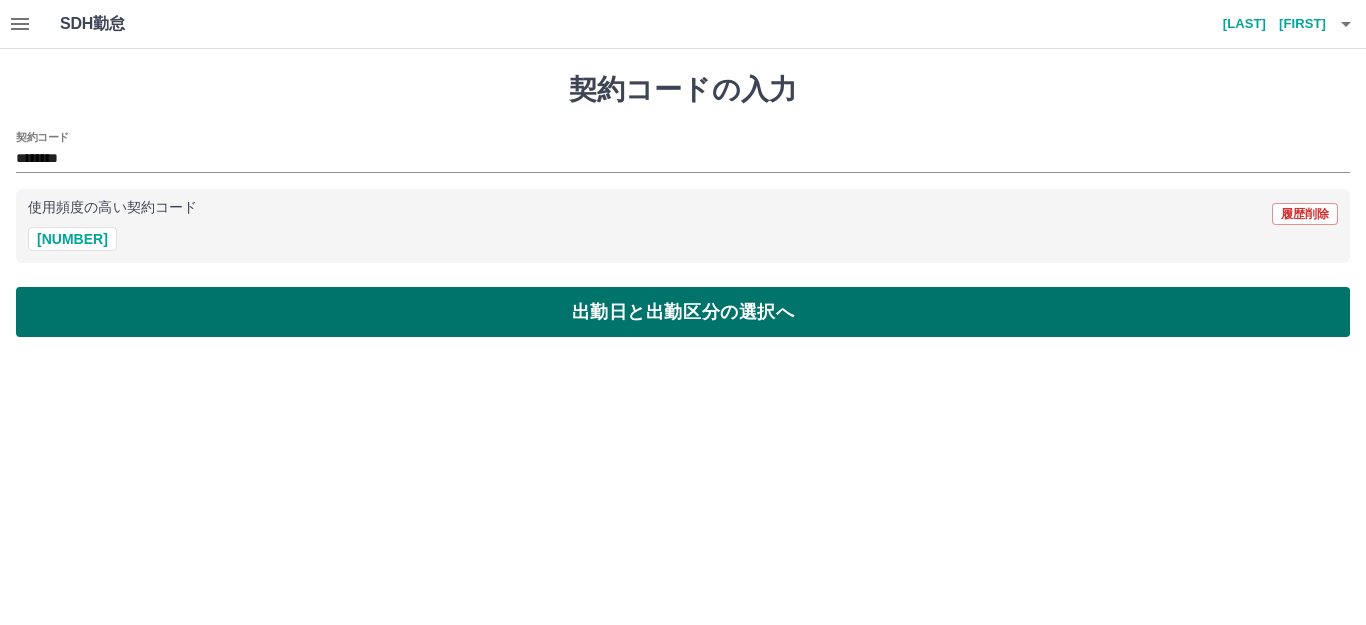 click on "出勤日と出勤区分の選択へ" at bounding box center [683, 312] 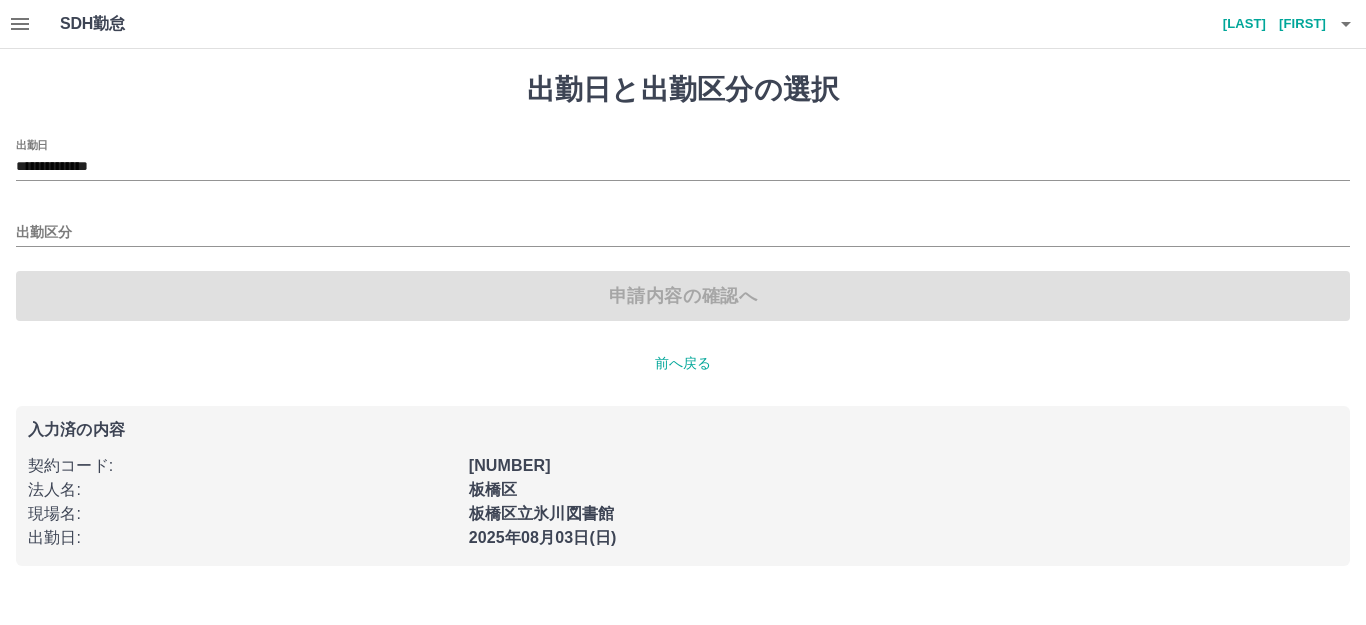 click on "**********" at bounding box center (683, 230) 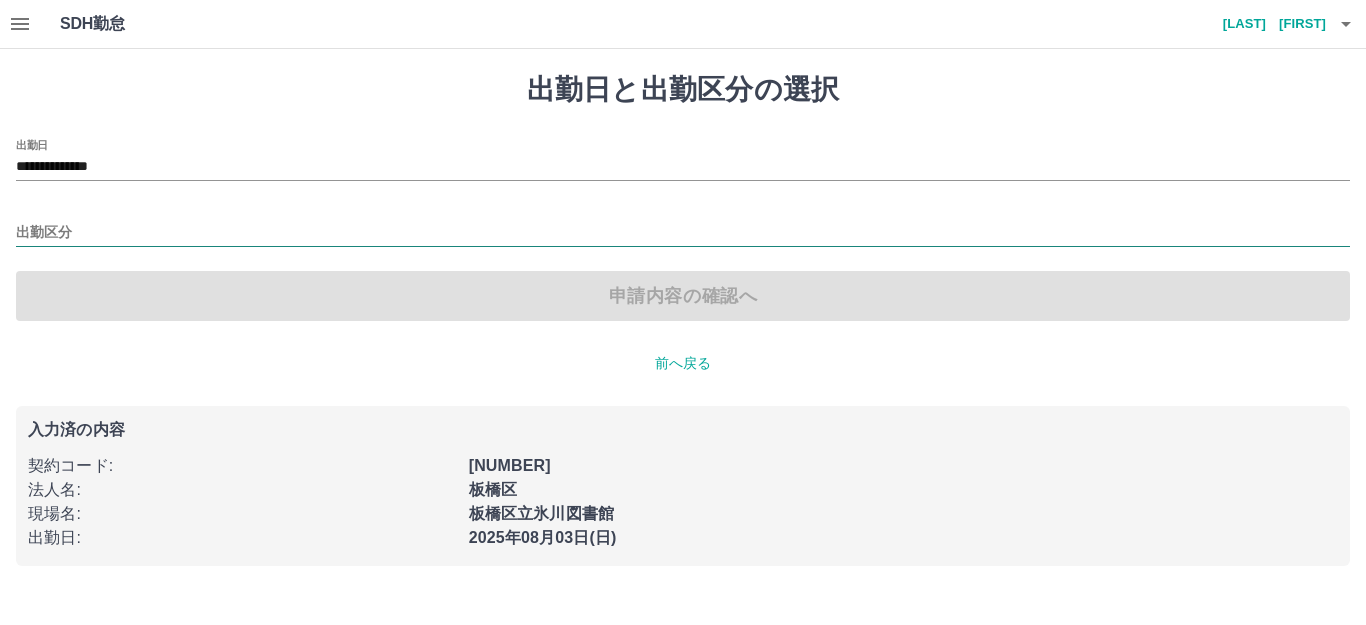 click on "出勤区分" at bounding box center (683, 233) 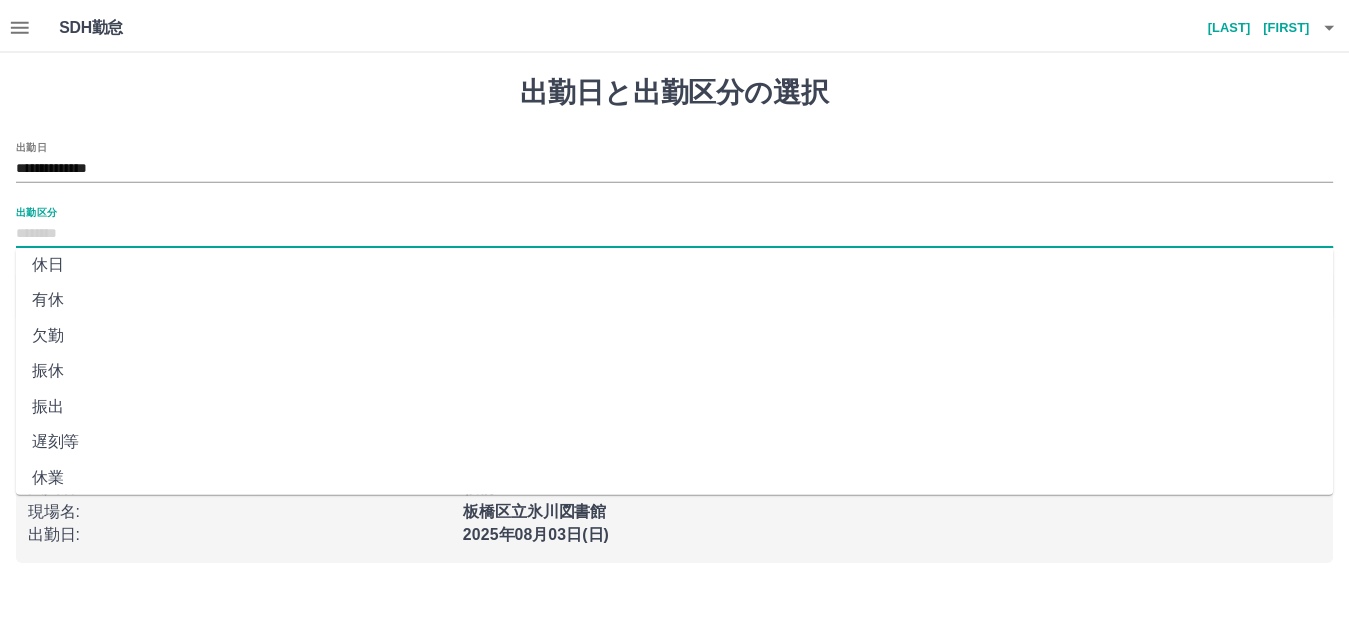 scroll, scrollTop: 0, scrollLeft: 0, axis: both 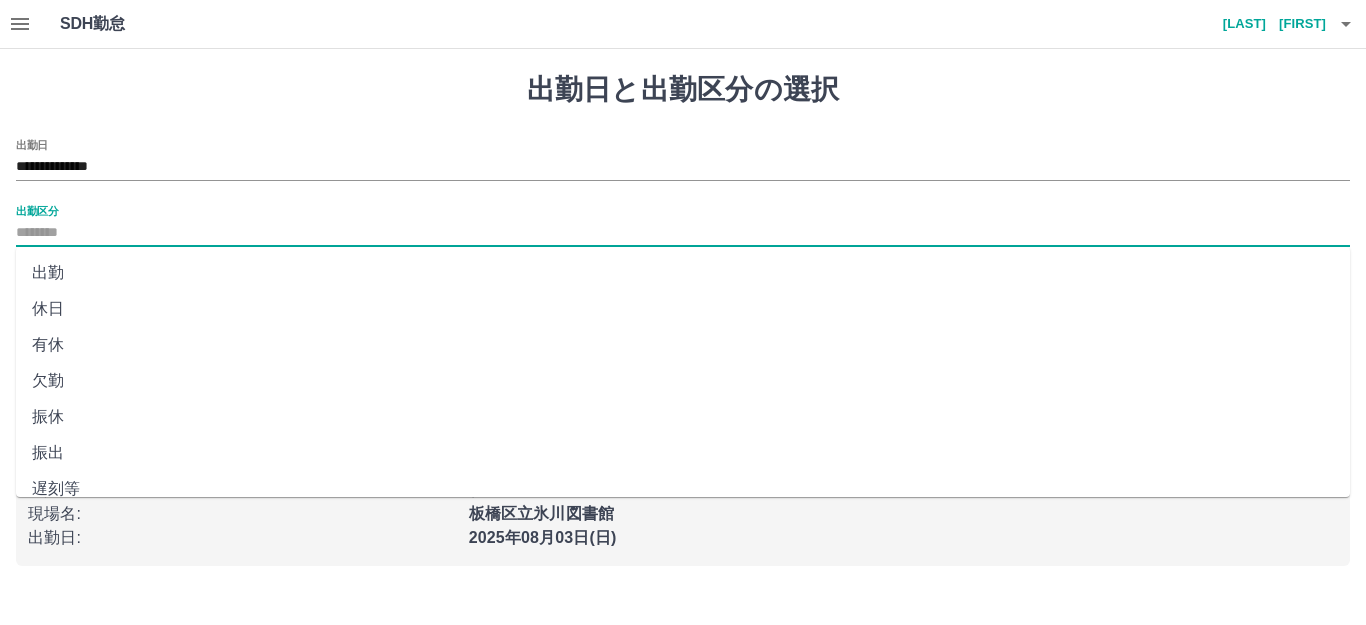 click on "出勤" at bounding box center (683, 273) 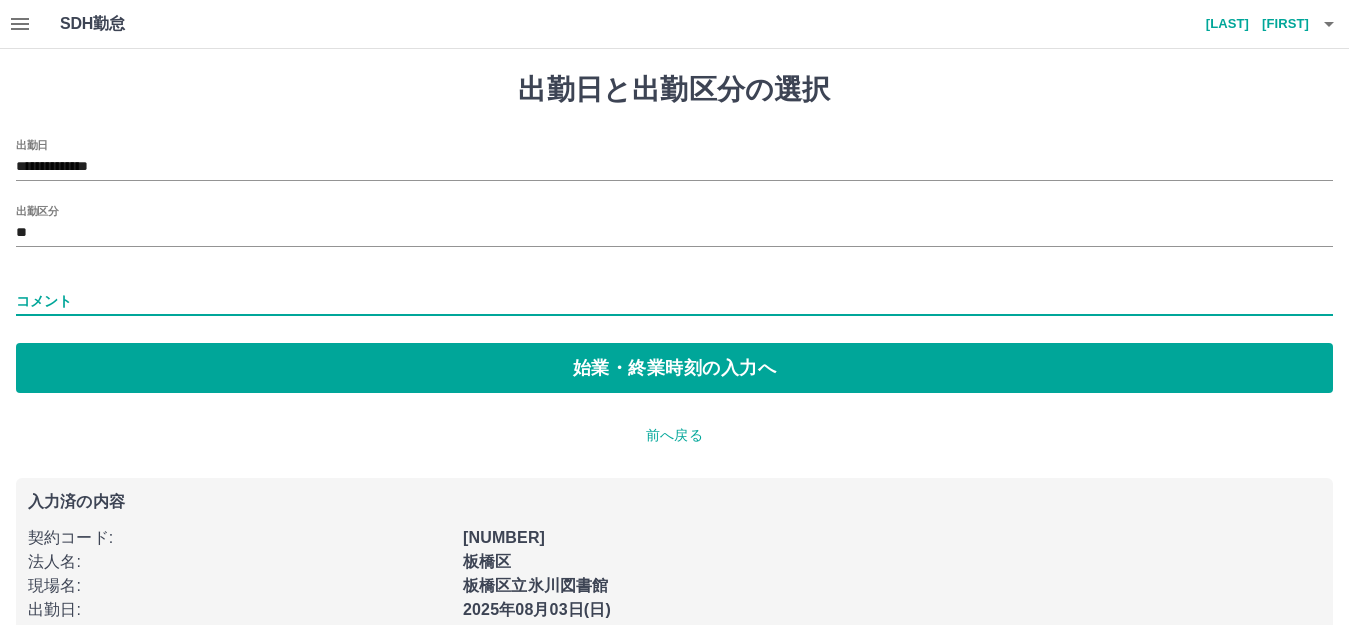 click on "コメント" at bounding box center (674, 301) 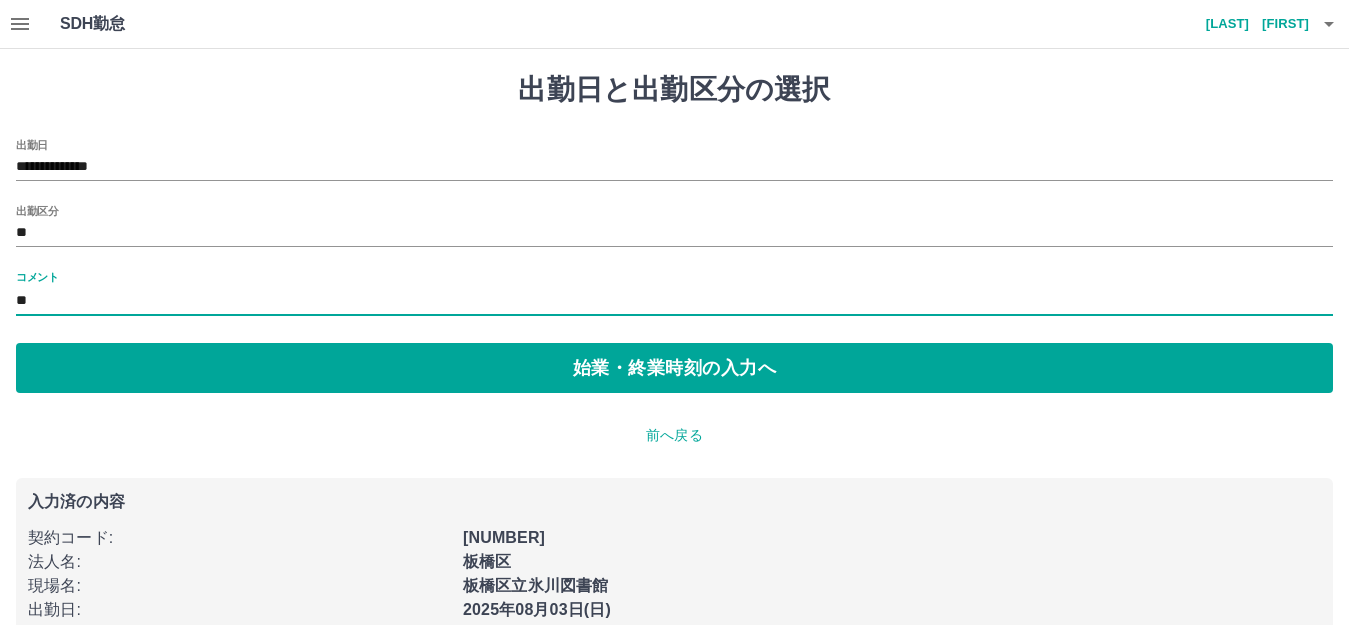 type on "*" 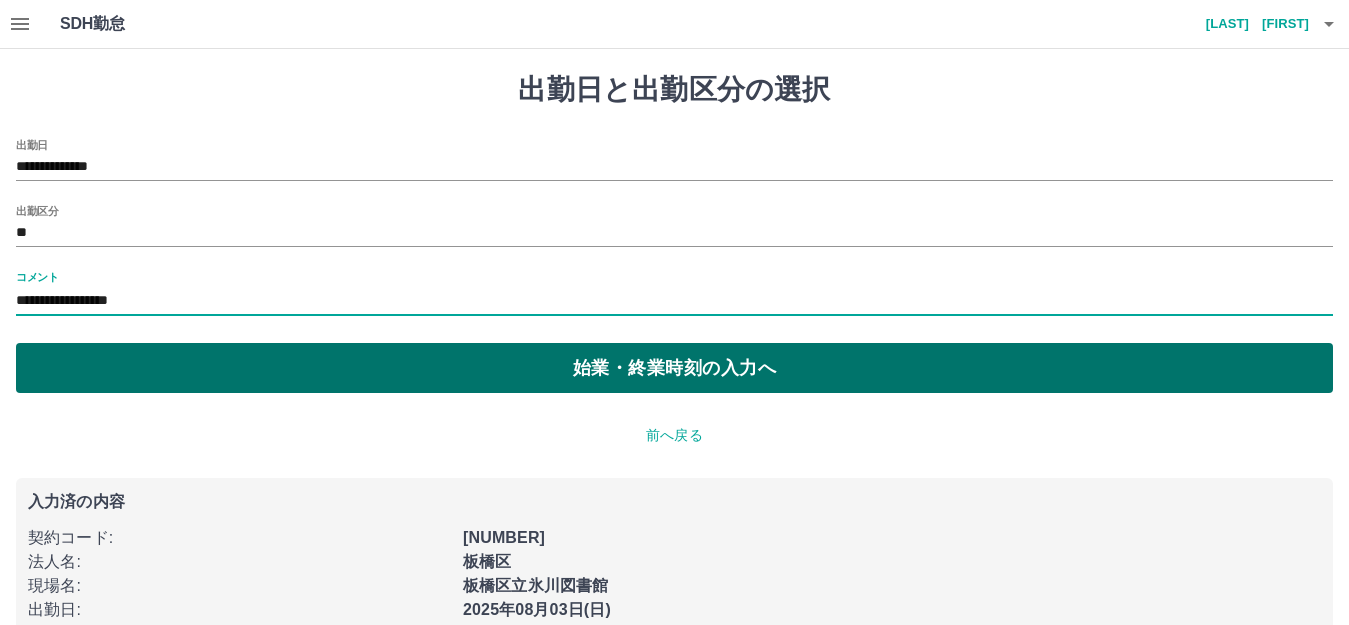 type on "**********" 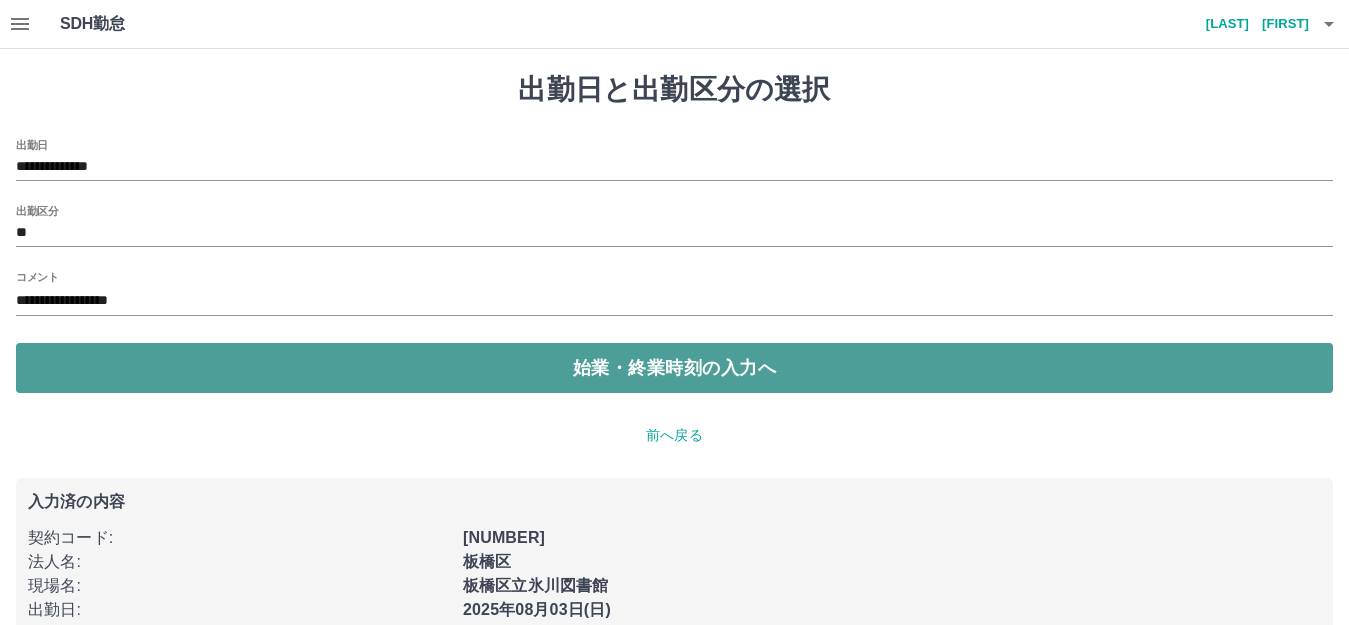 click on "始業・終業時刻の入力へ" at bounding box center (674, 368) 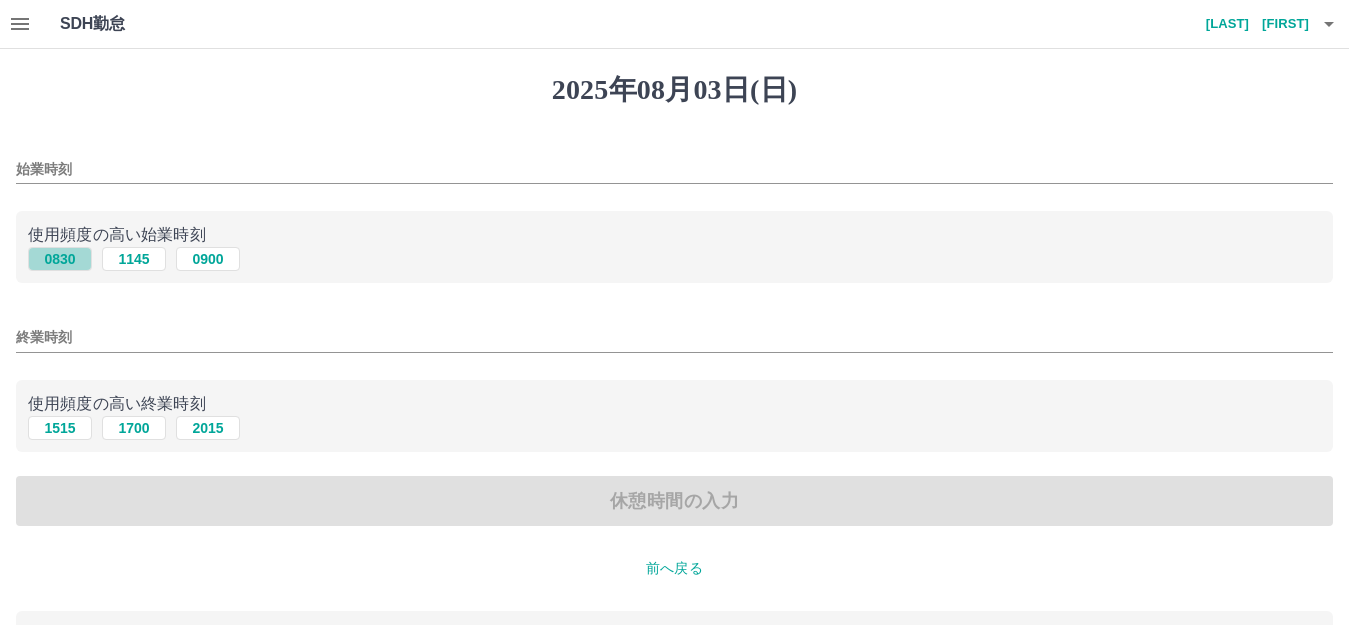 click on "0830" at bounding box center (60, 259) 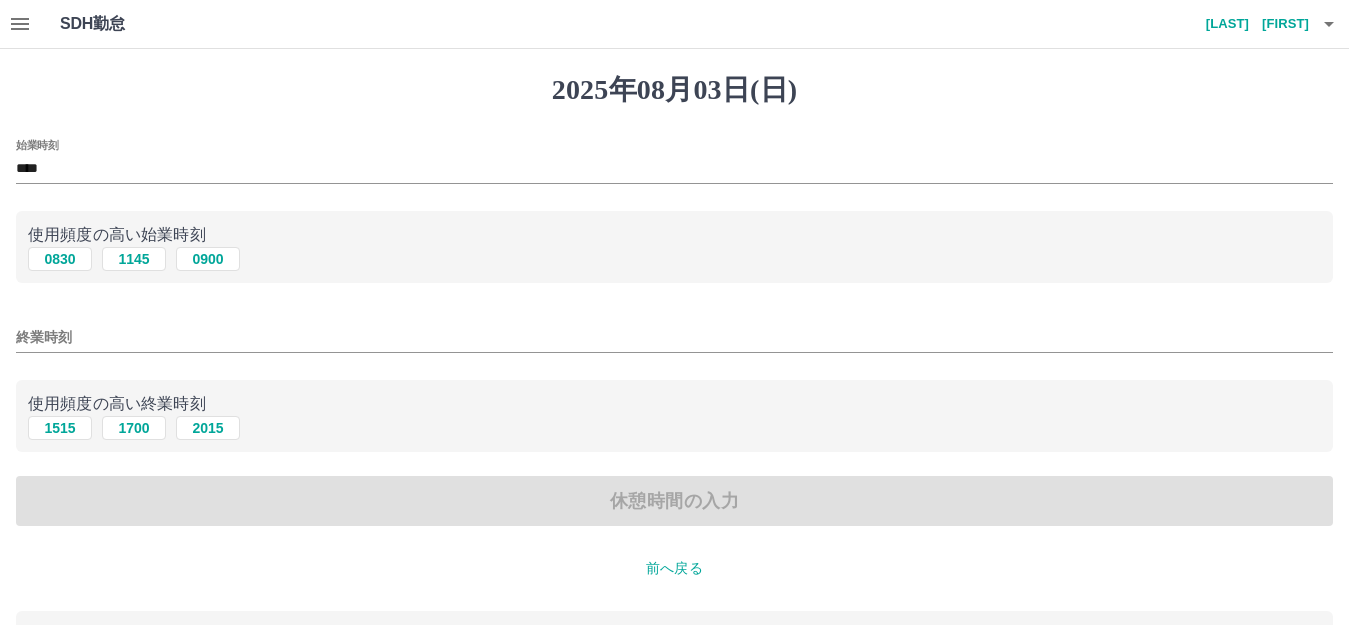 click on "終業時刻" at bounding box center [674, 337] 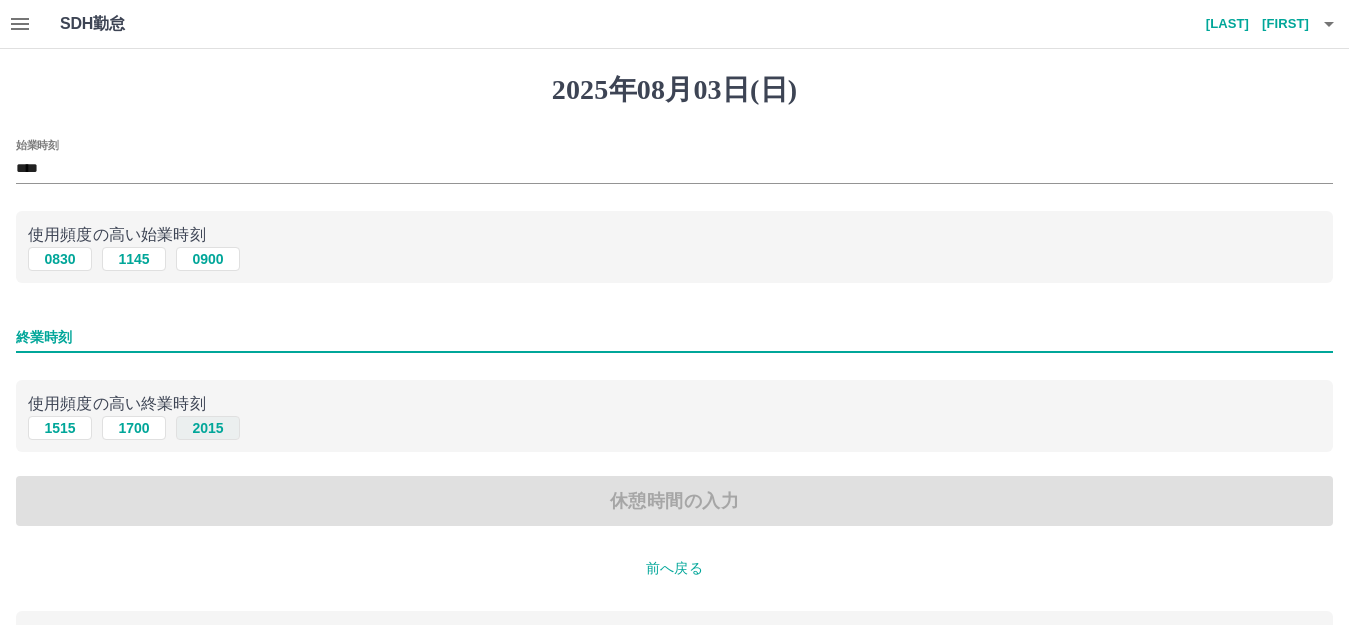 click on "2015" at bounding box center (208, 428) 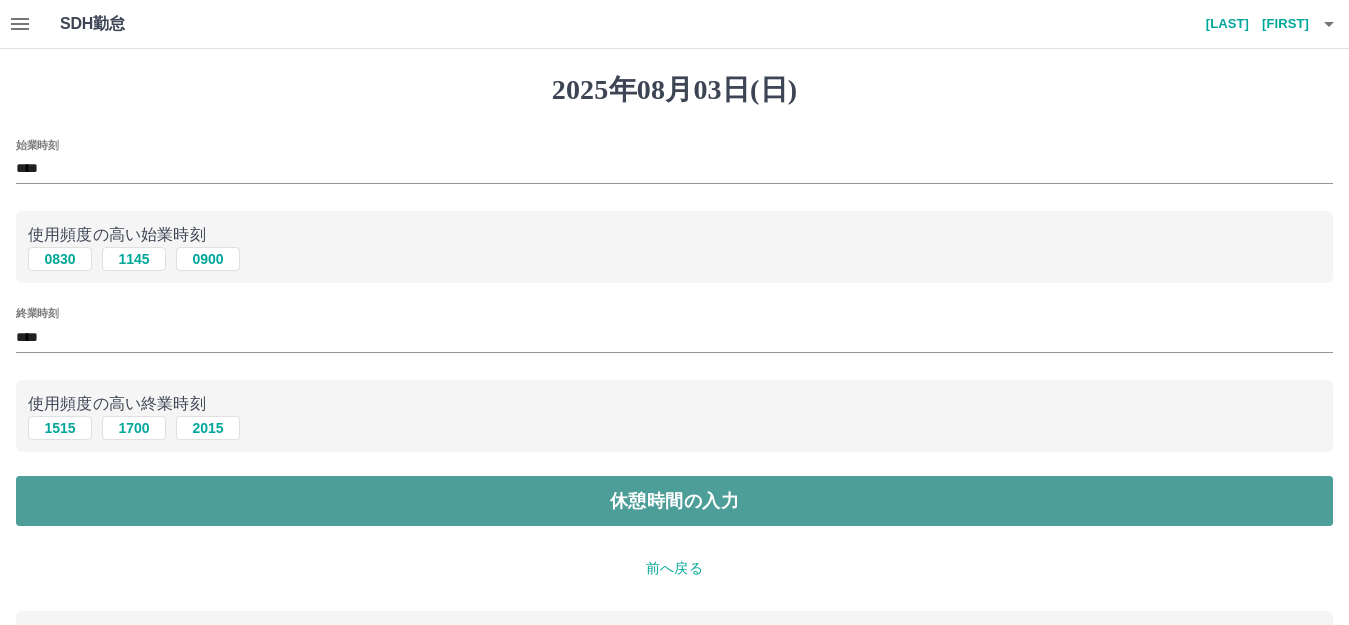 click on "休憩時間の入力" at bounding box center (674, 501) 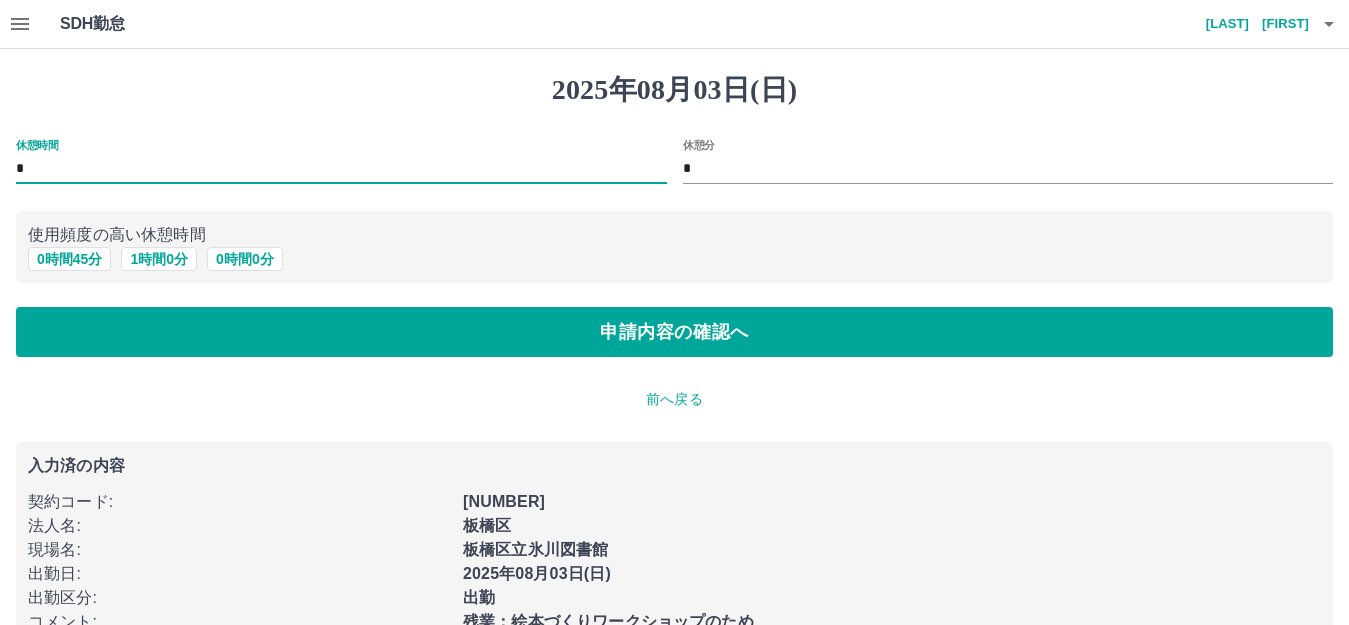 click on "*" at bounding box center (341, 169) 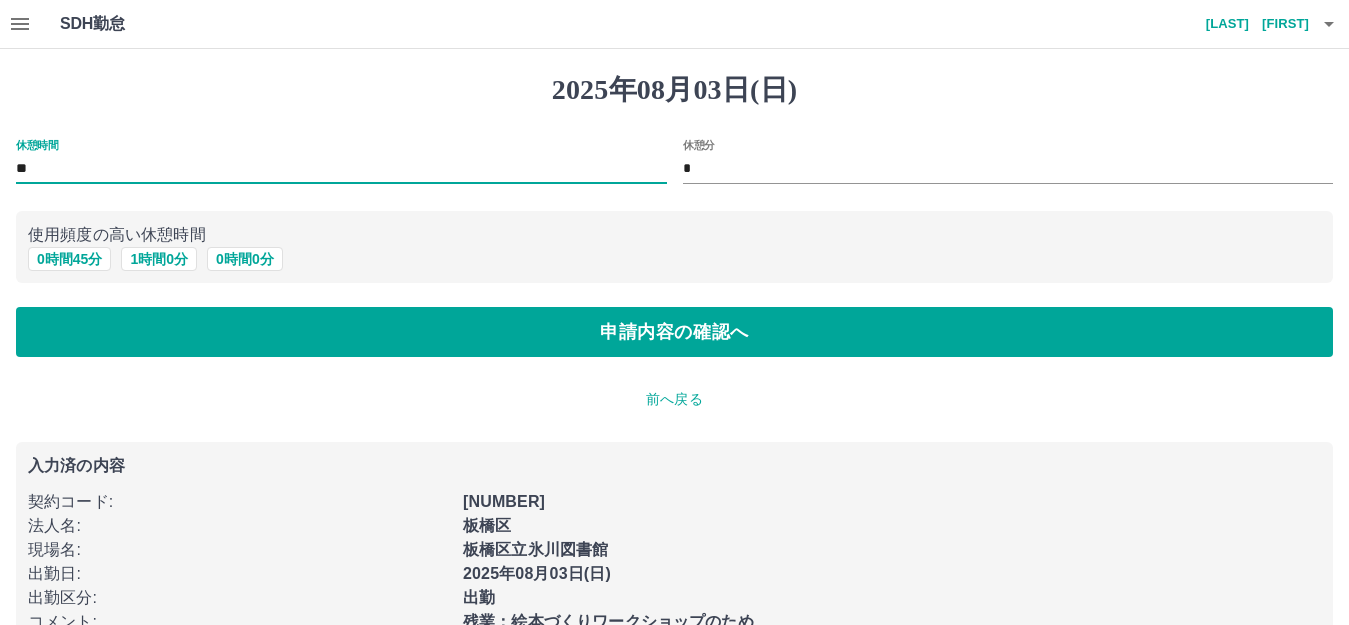 type on "**" 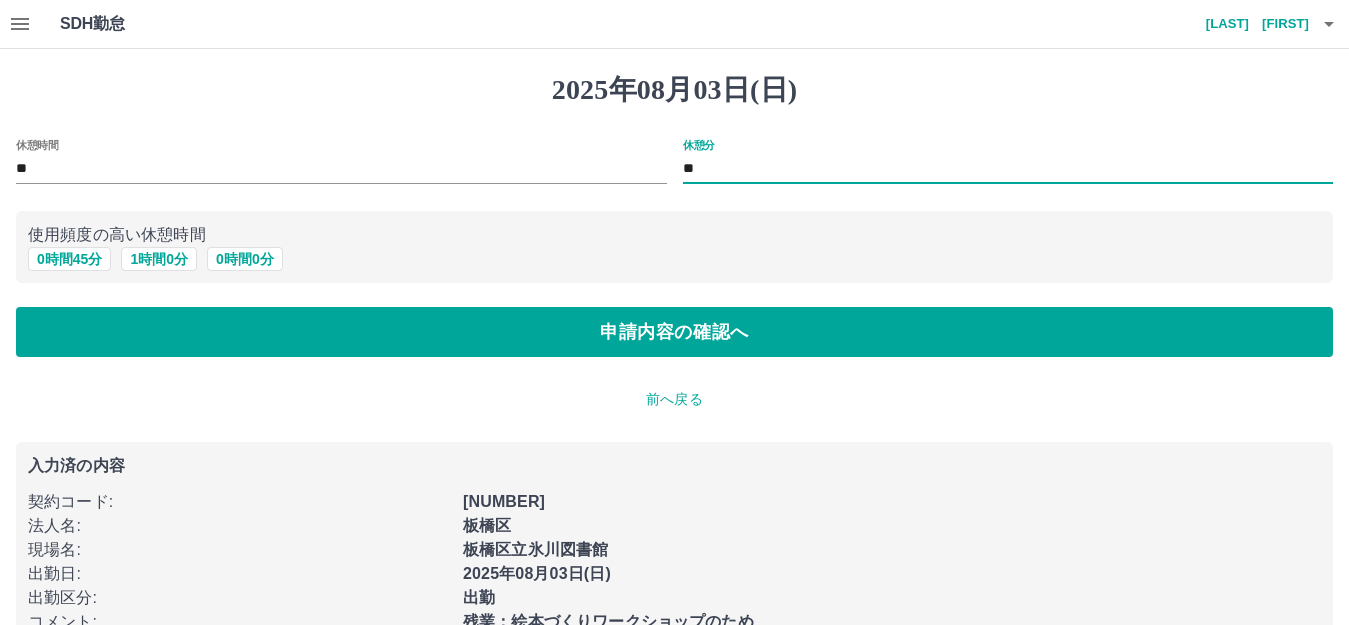 type on "**" 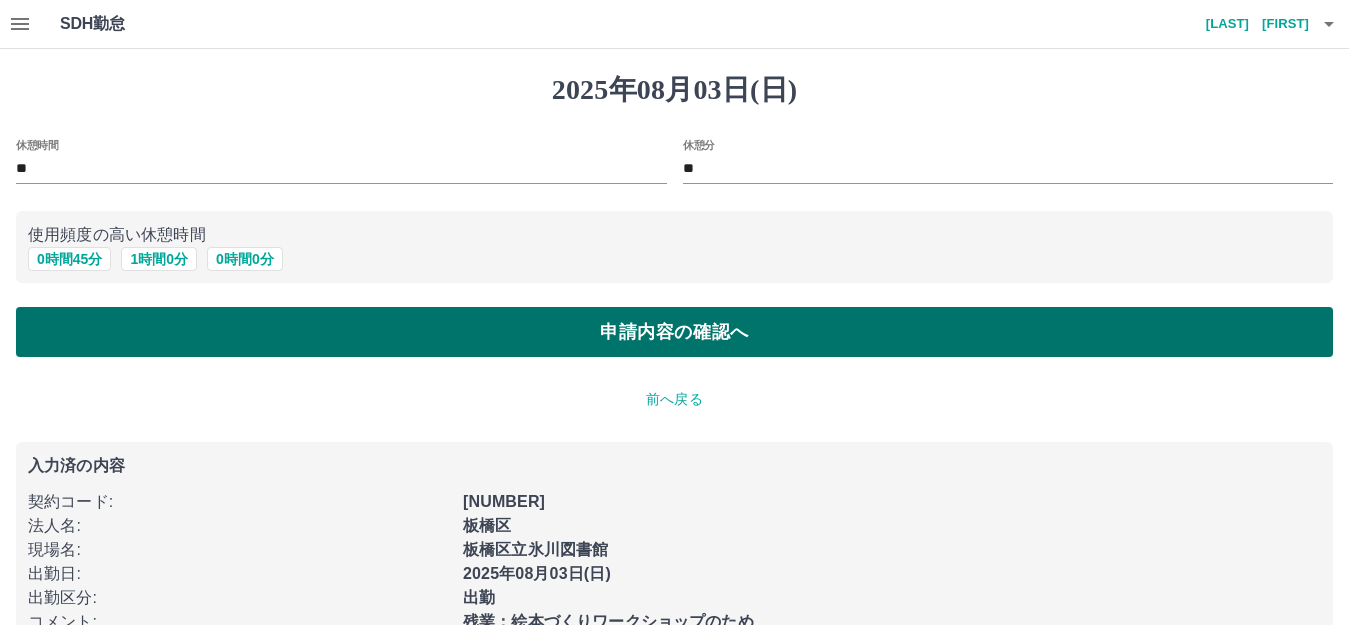 click on "申請内容の確認へ" at bounding box center [674, 332] 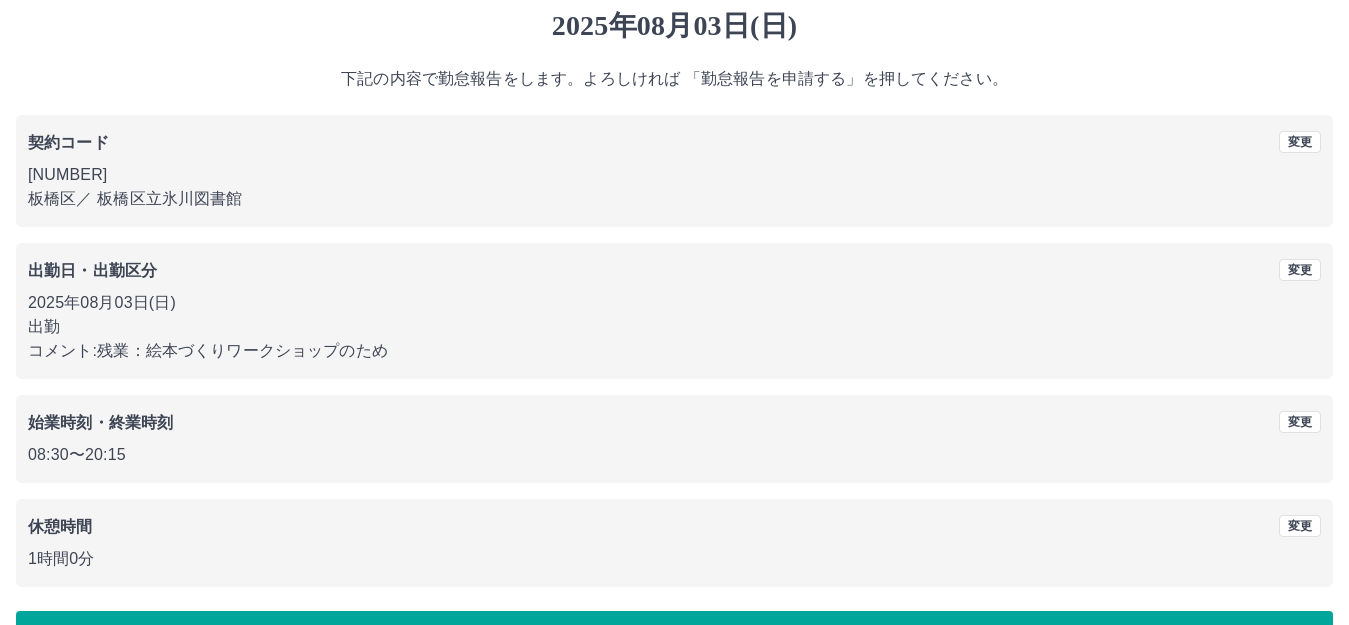 scroll, scrollTop: 124, scrollLeft: 0, axis: vertical 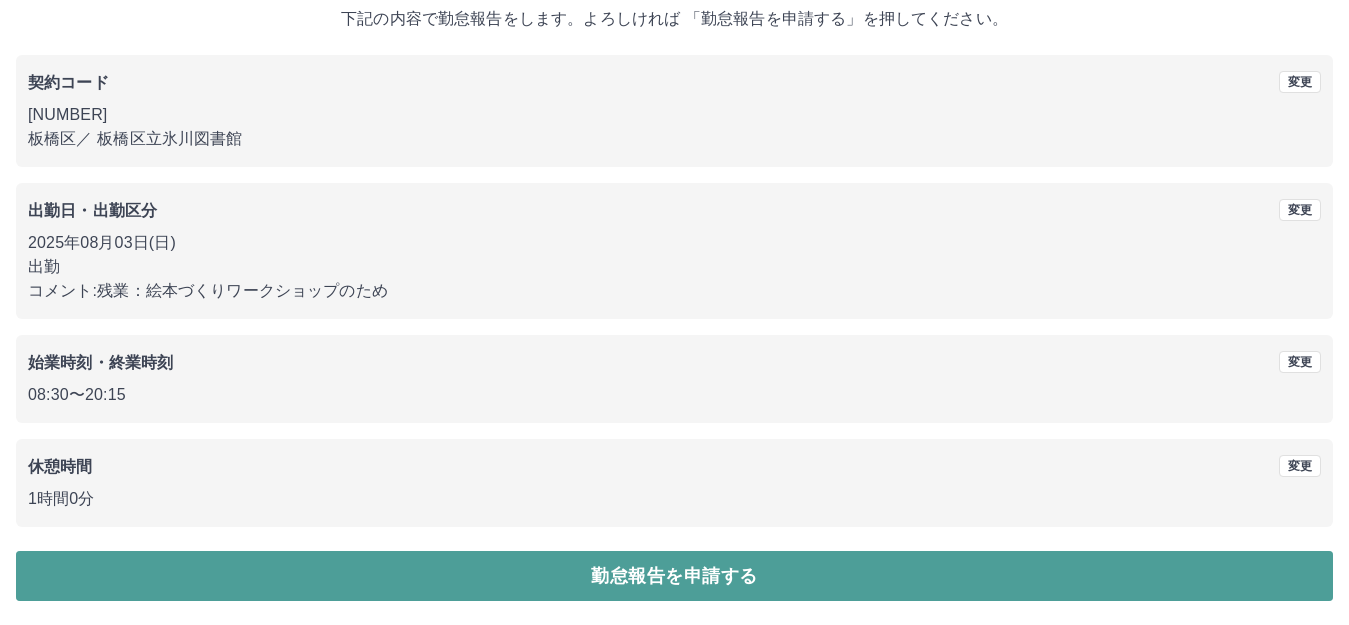 click on "勤怠報告を申請する" at bounding box center [674, 576] 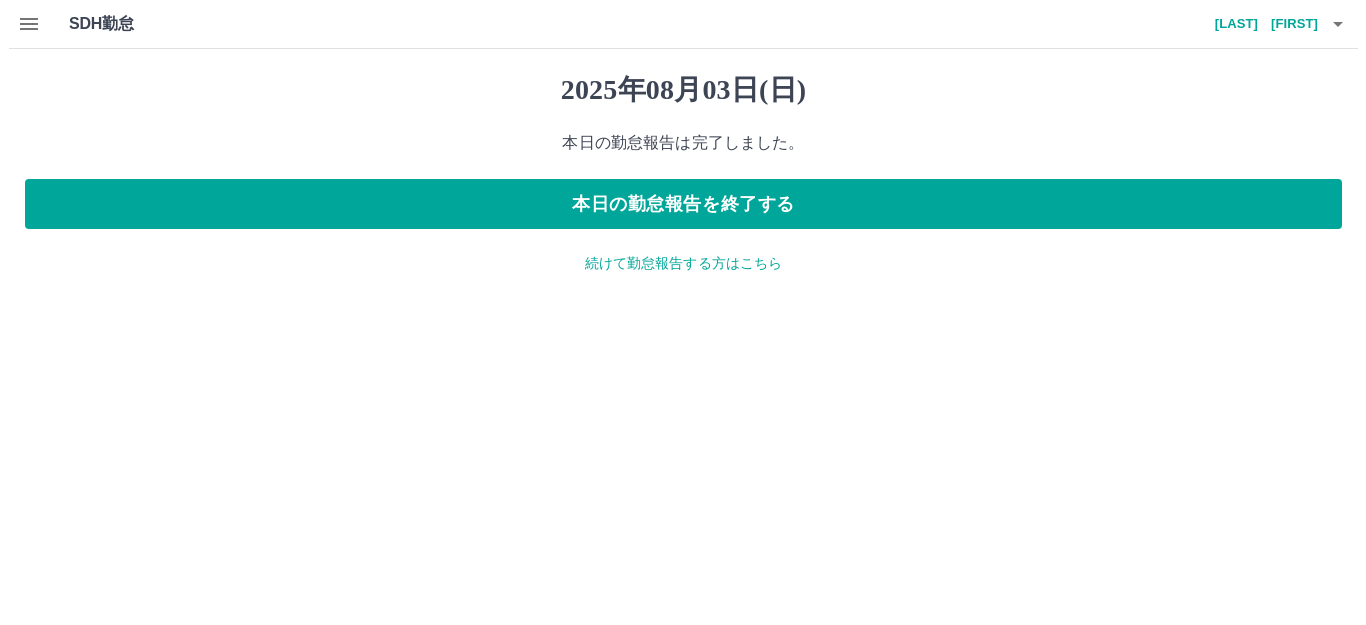 scroll, scrollTop: 0, scrollLeft: 0, axis: both 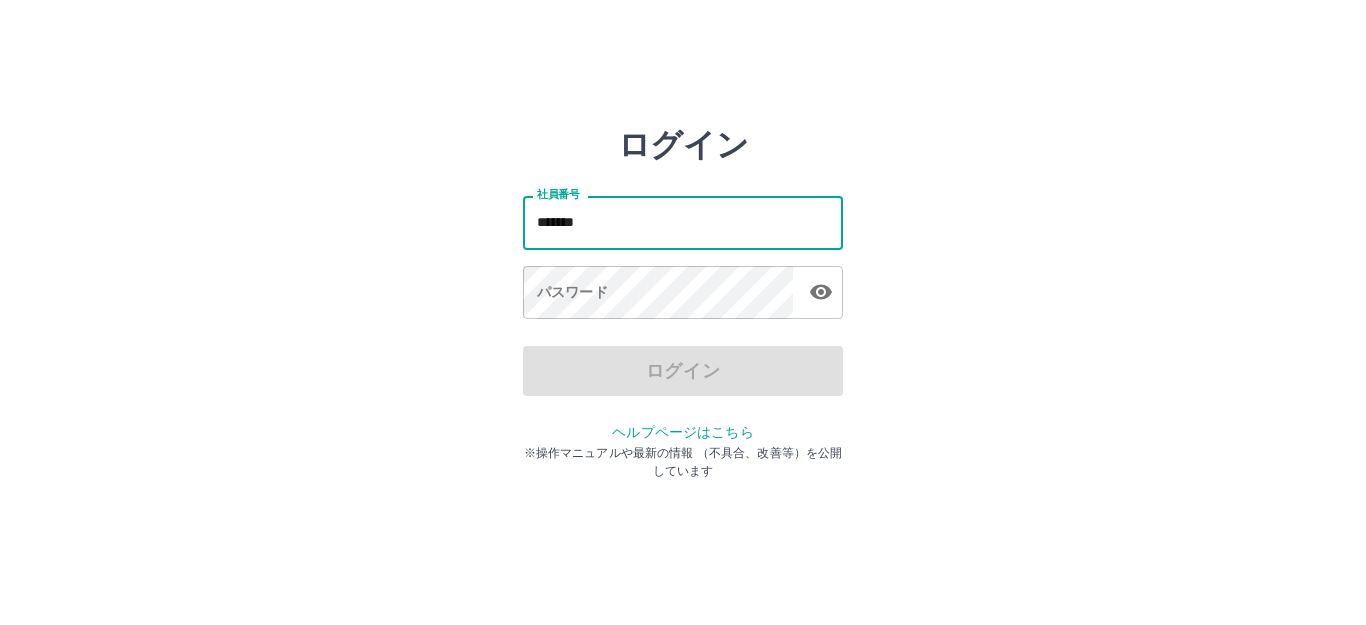 type on "*******" 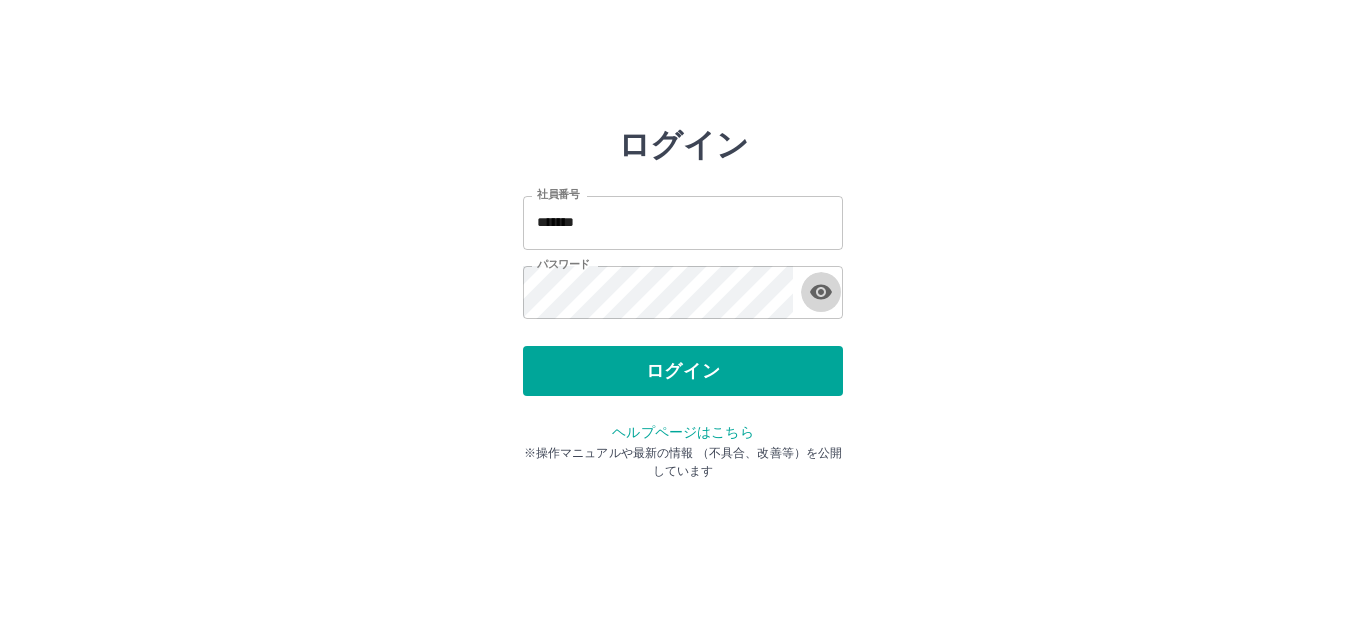type 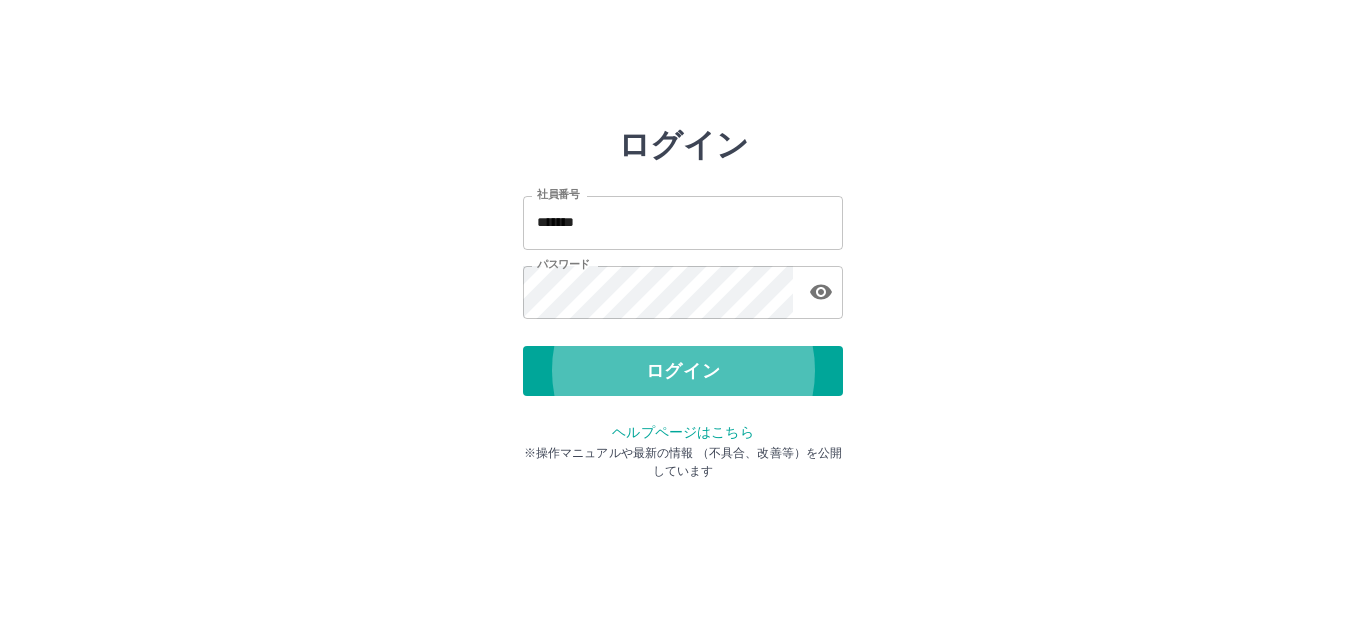 type 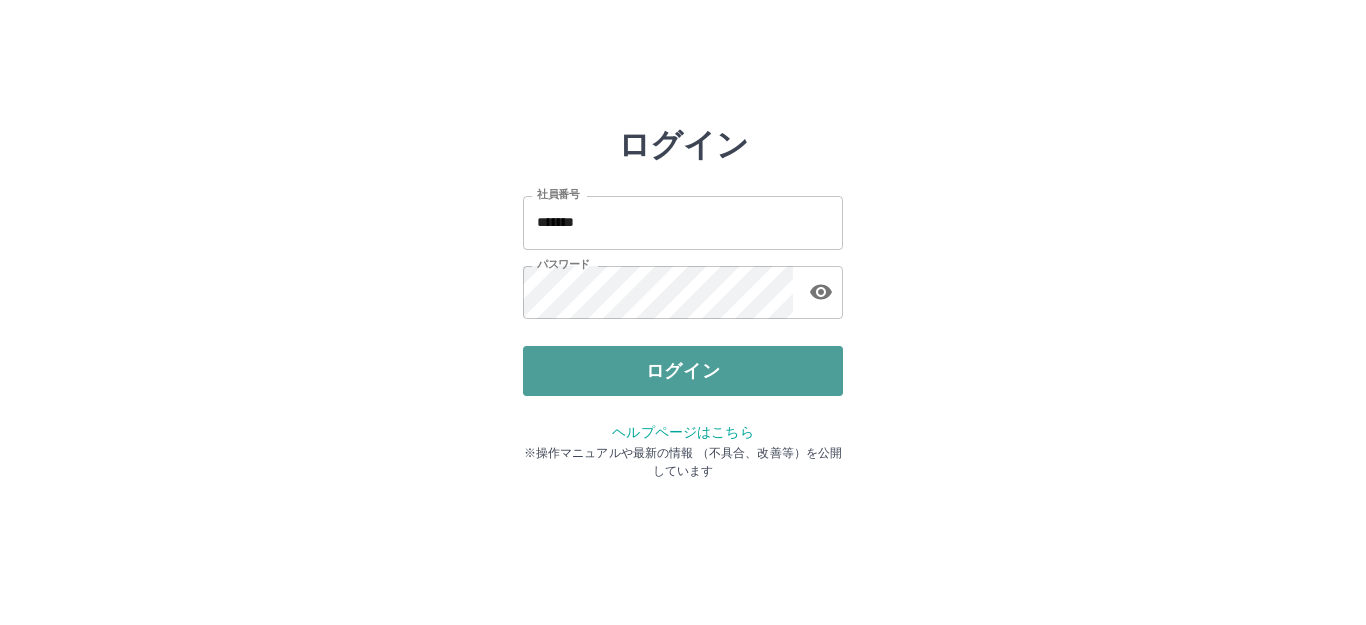 click on "ログイン" at bounding box center (683, 371) 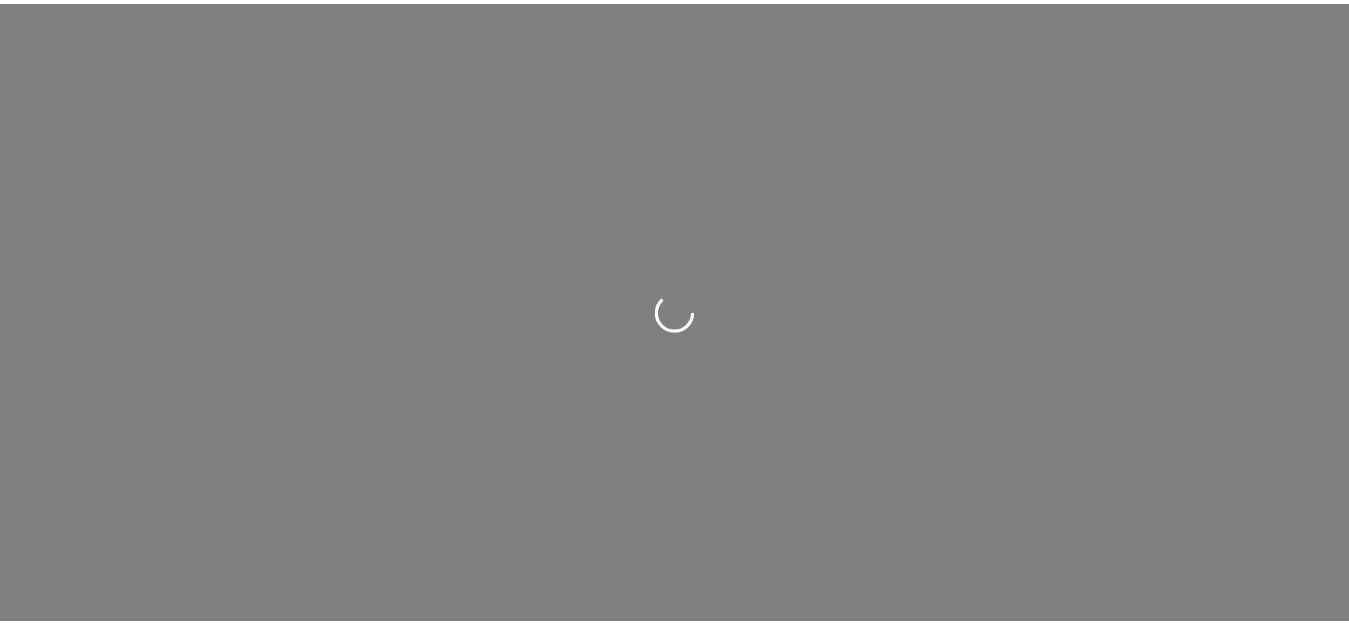 scroll, scrollTop: 0, scrollLeft: 0, axis: both 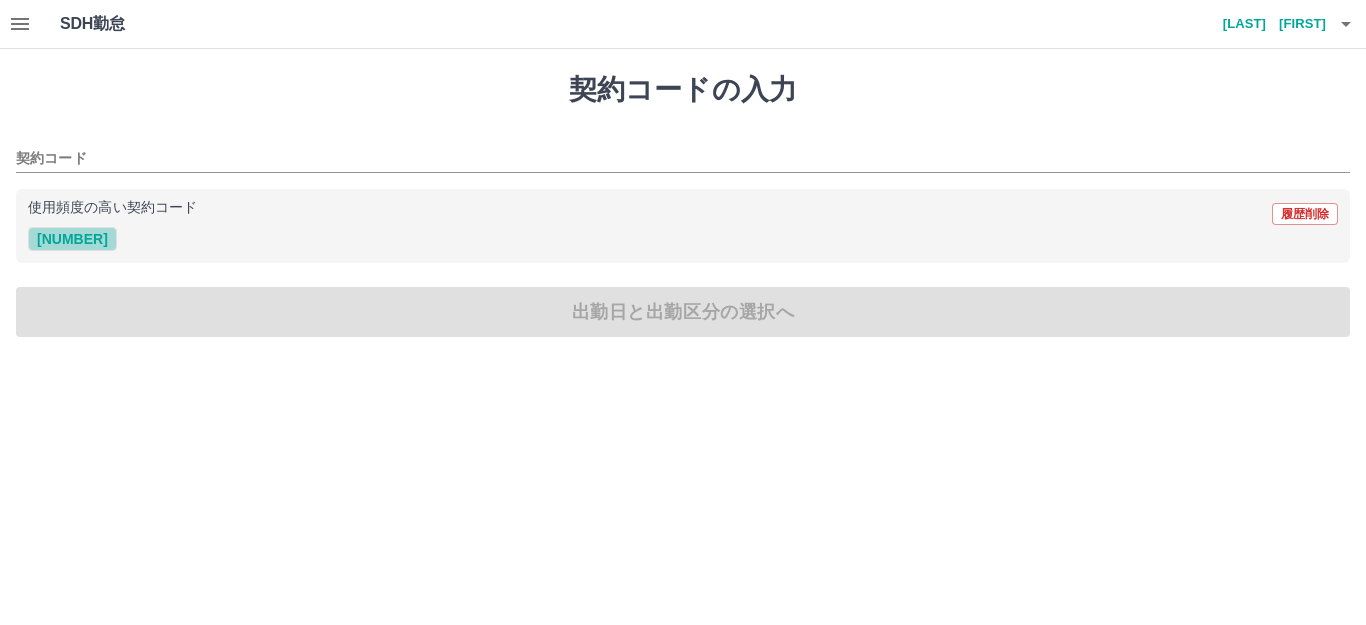 click on "[NUMBER]" at bounding box center [72, 239] 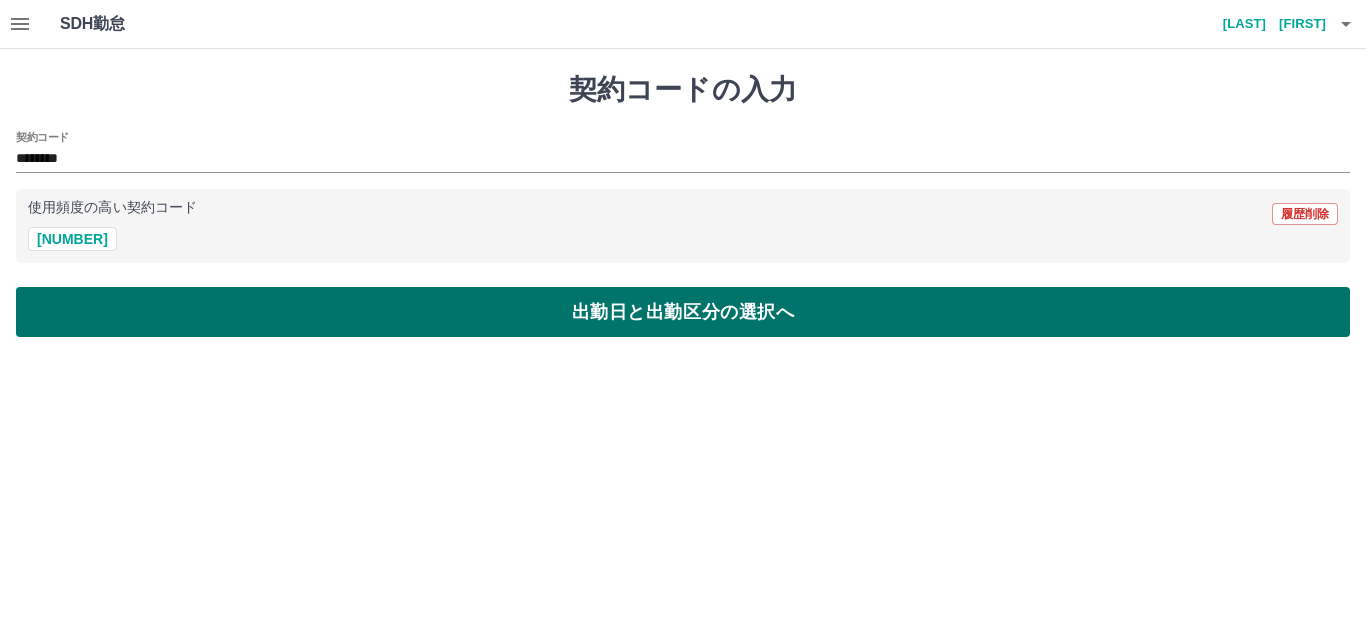click on "出勤日と出勤区分の選択へ" at bounding box center (683, 312) 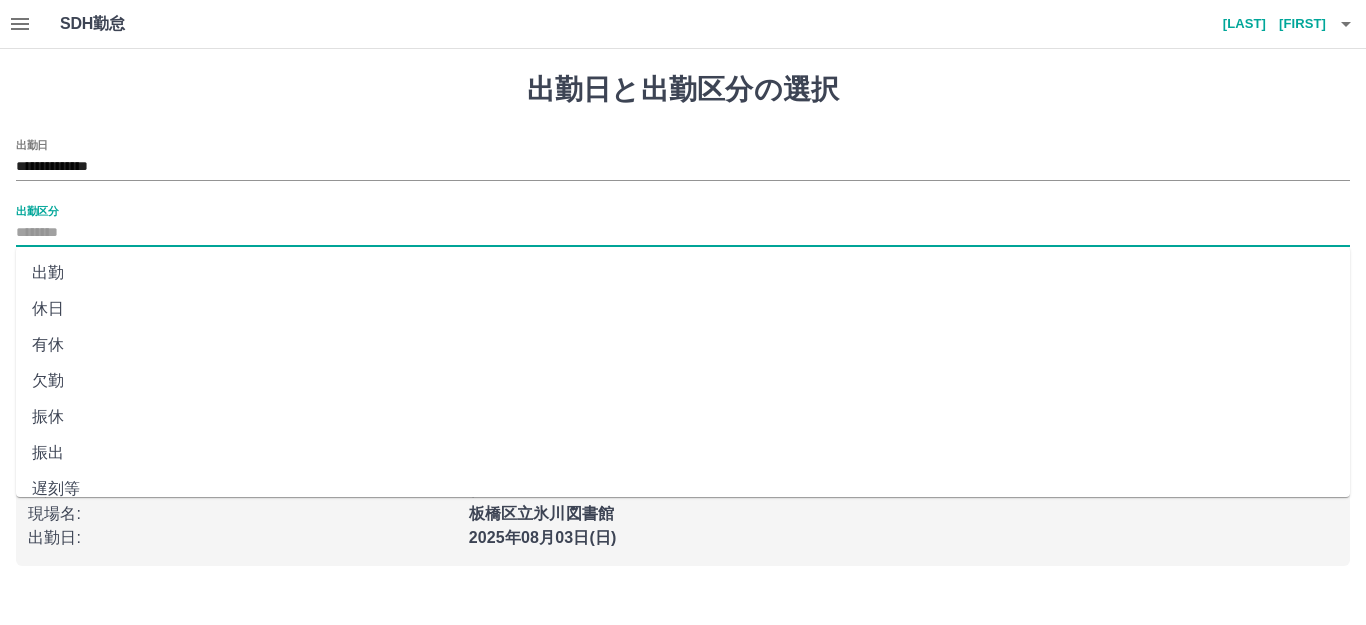 click on "出勤区分" at bounding box center (683, 233) 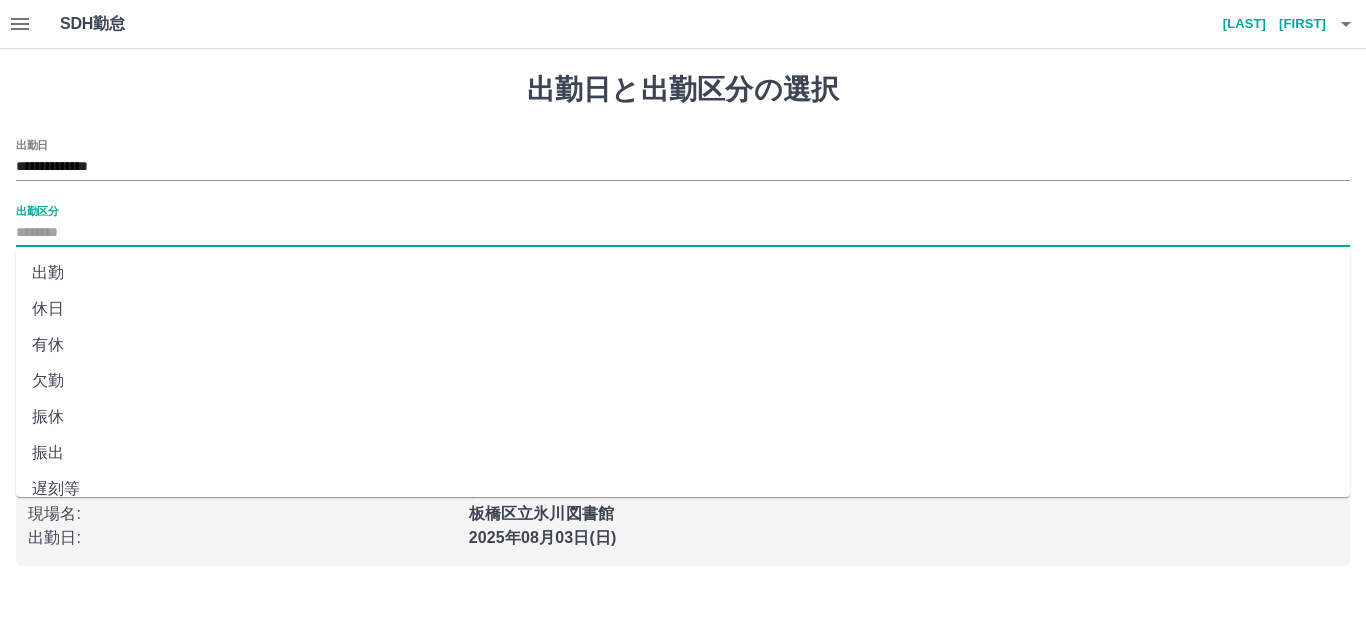 click on "出勤" at bounding box center (683, 273) 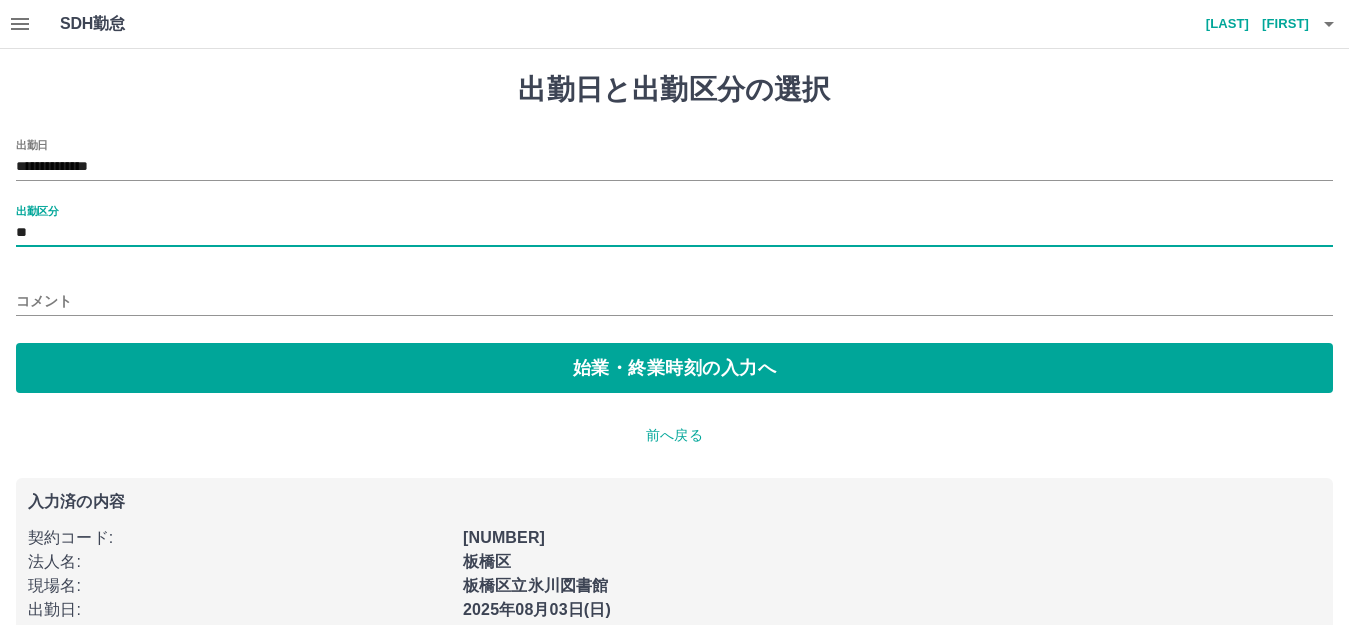 click 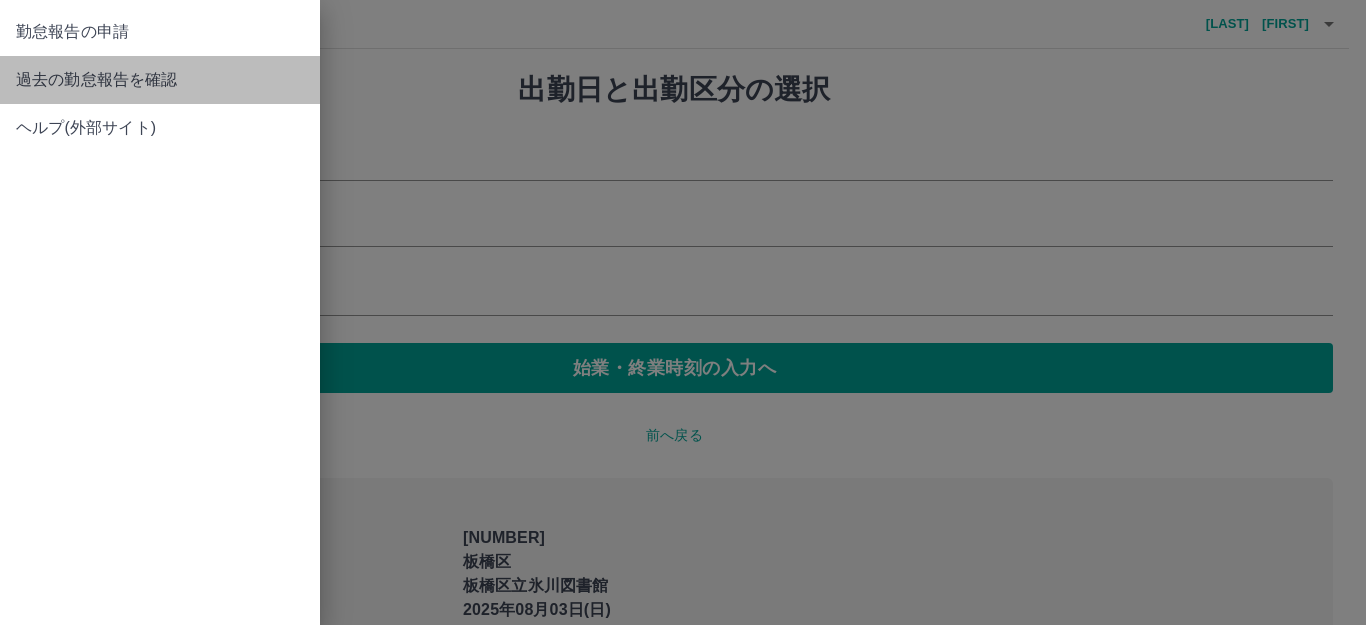 click on "過去の勤怠報告を確認" at bounding box center (160, 80) 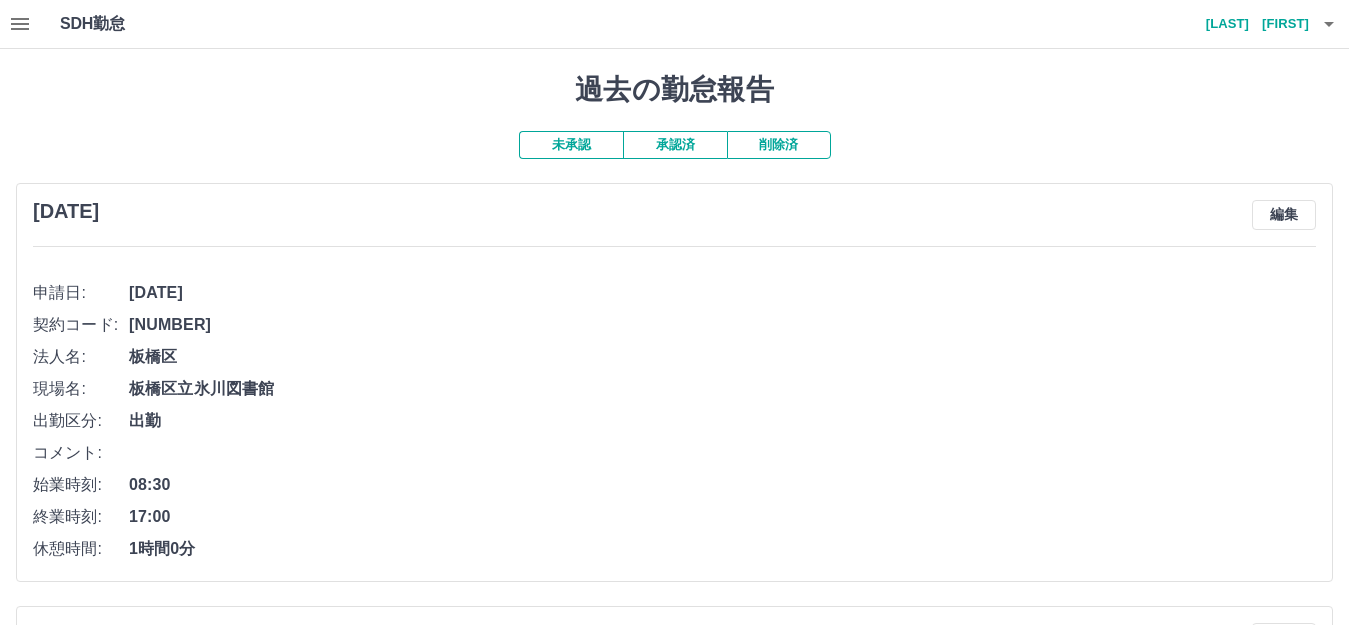 click on "承認済" at bounding box center (675, 145) 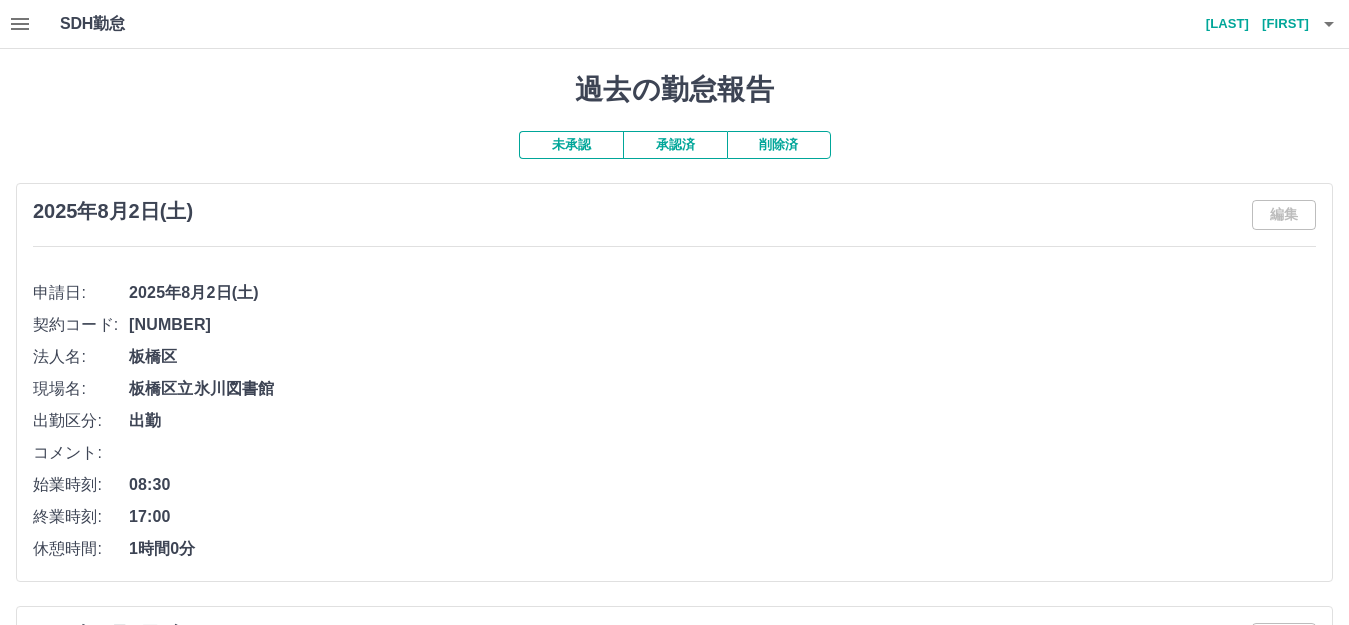 click on "未承認" at bounding box center [571, 145] 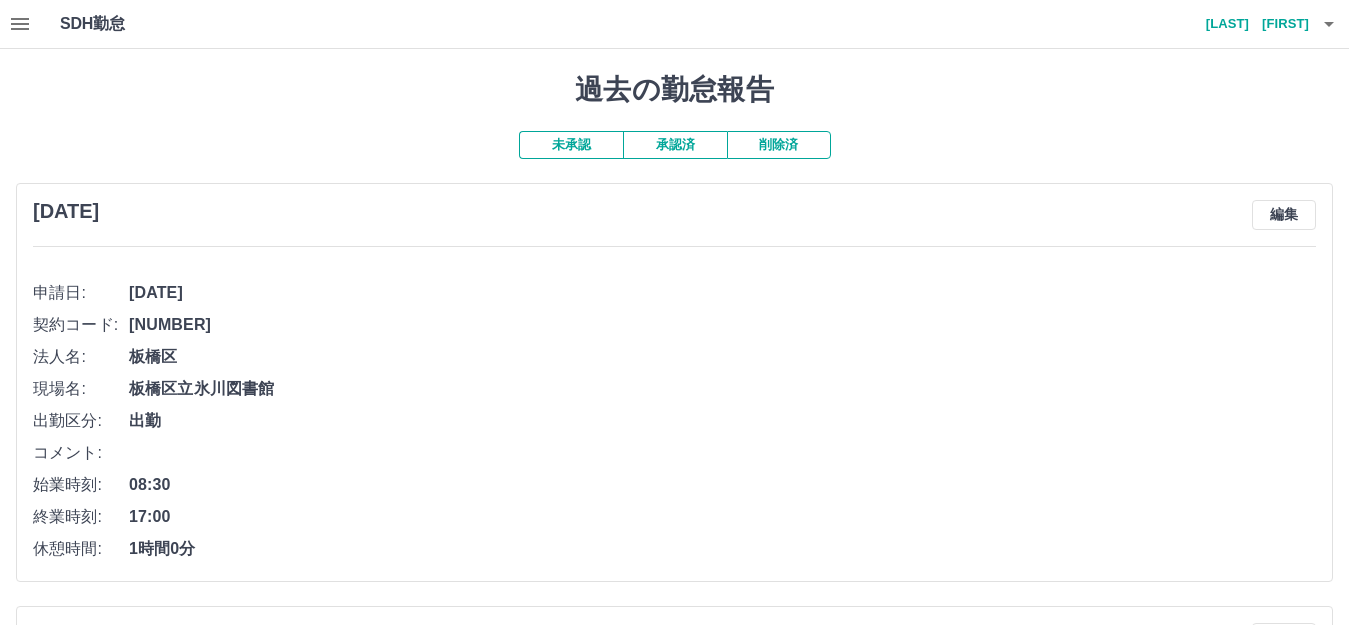 click on "削除済" at bounding box center (779, 145) 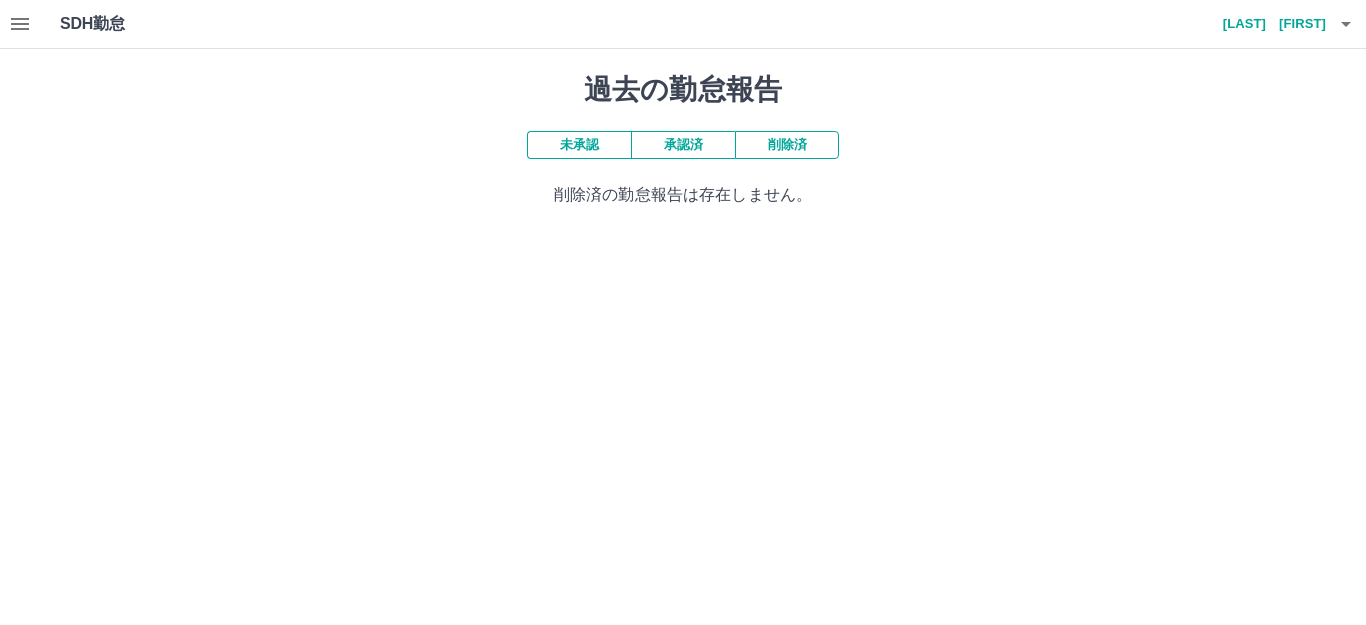 click on "未承認" at bounding box center (579, 145) 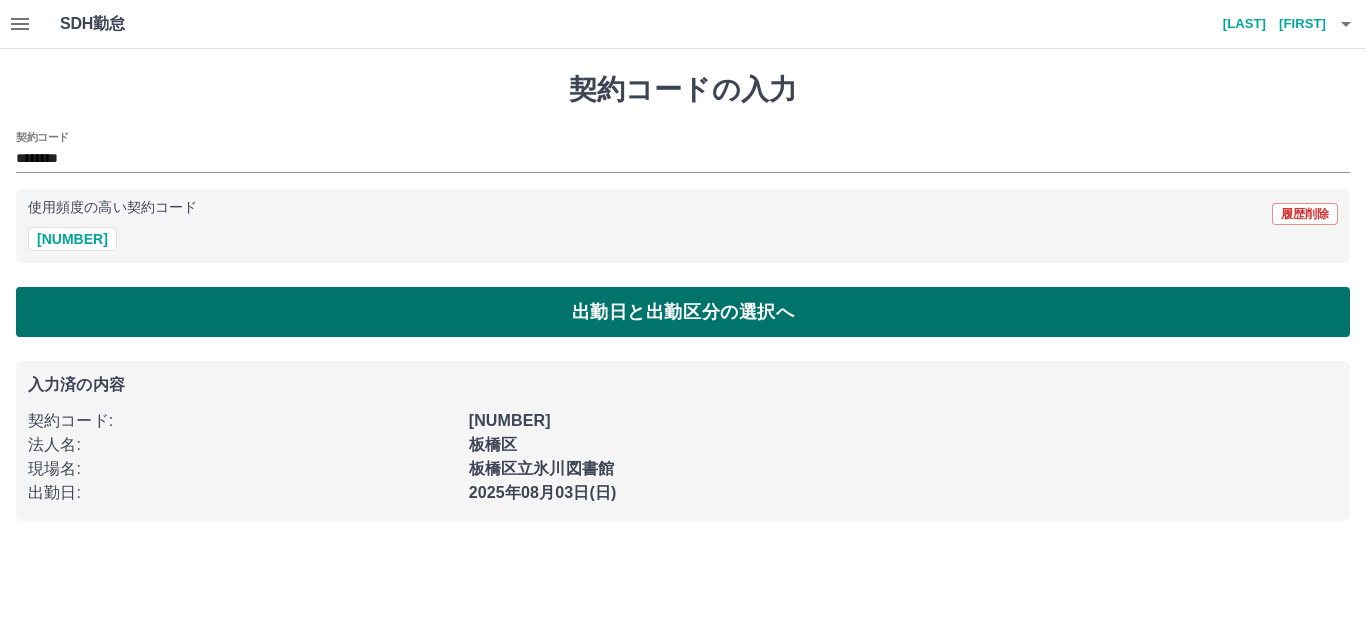 click on "出勤日と出勤区分の選択へ" at bounding box center [683, 312] 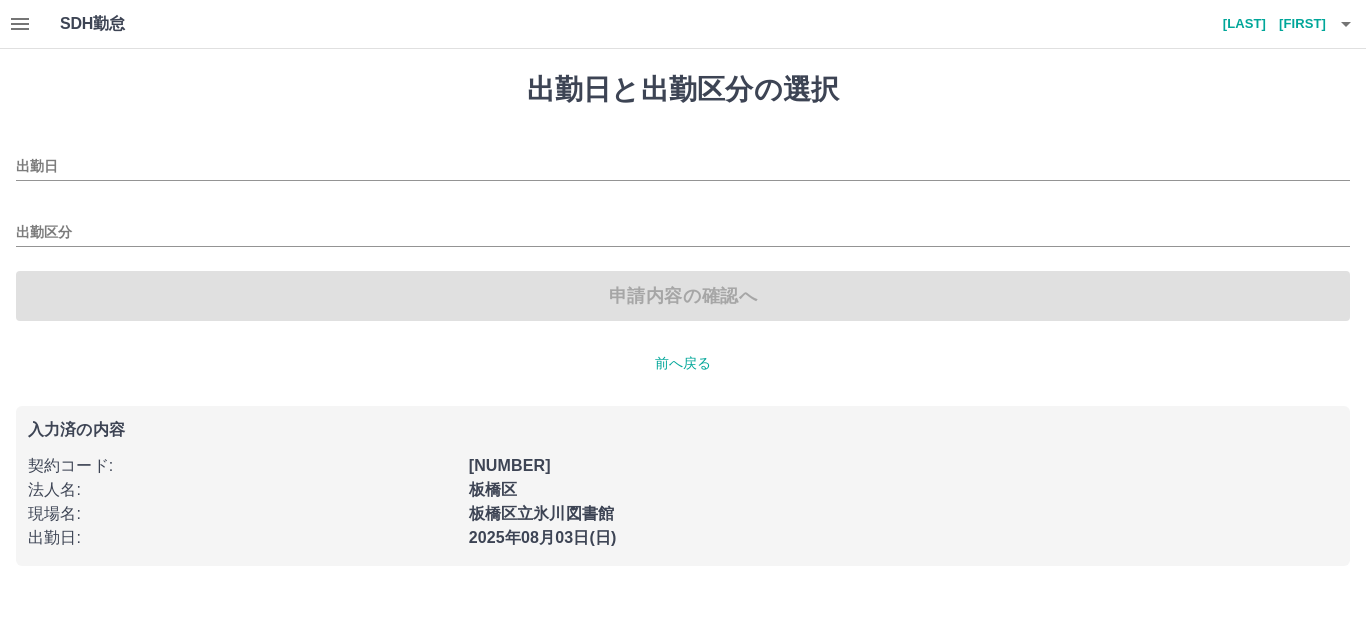 type on "**********" 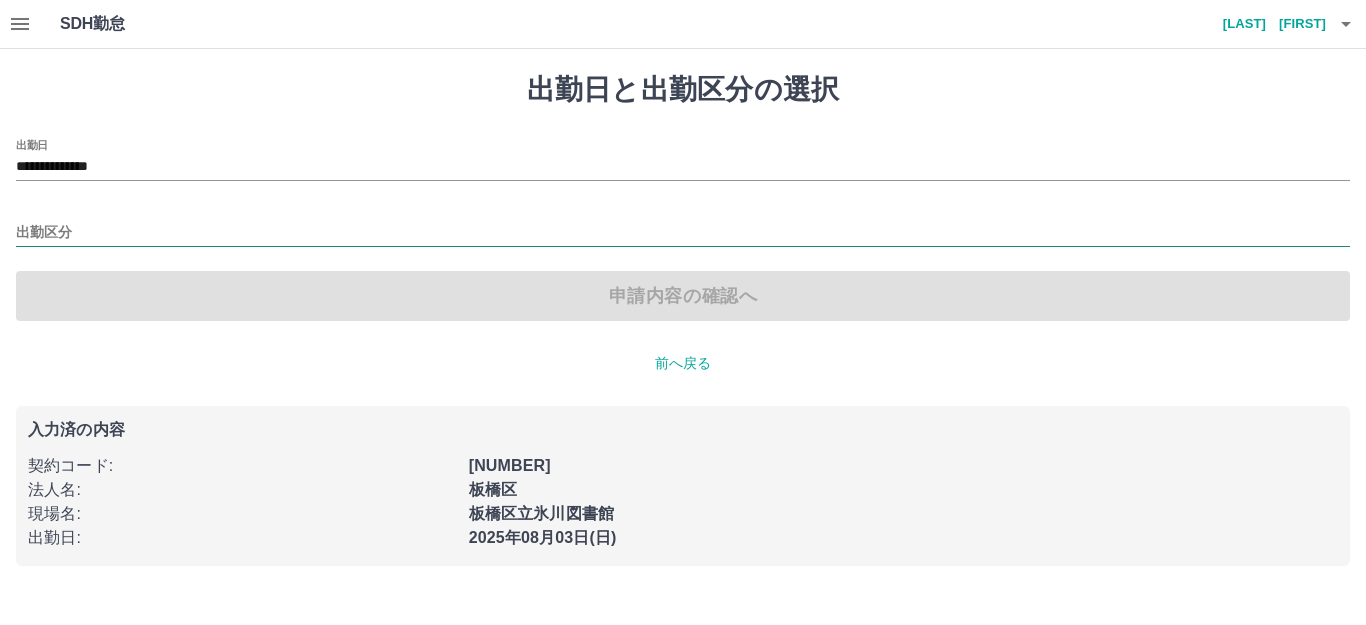 click on "出勤区分" at bounding box center (683, 233) 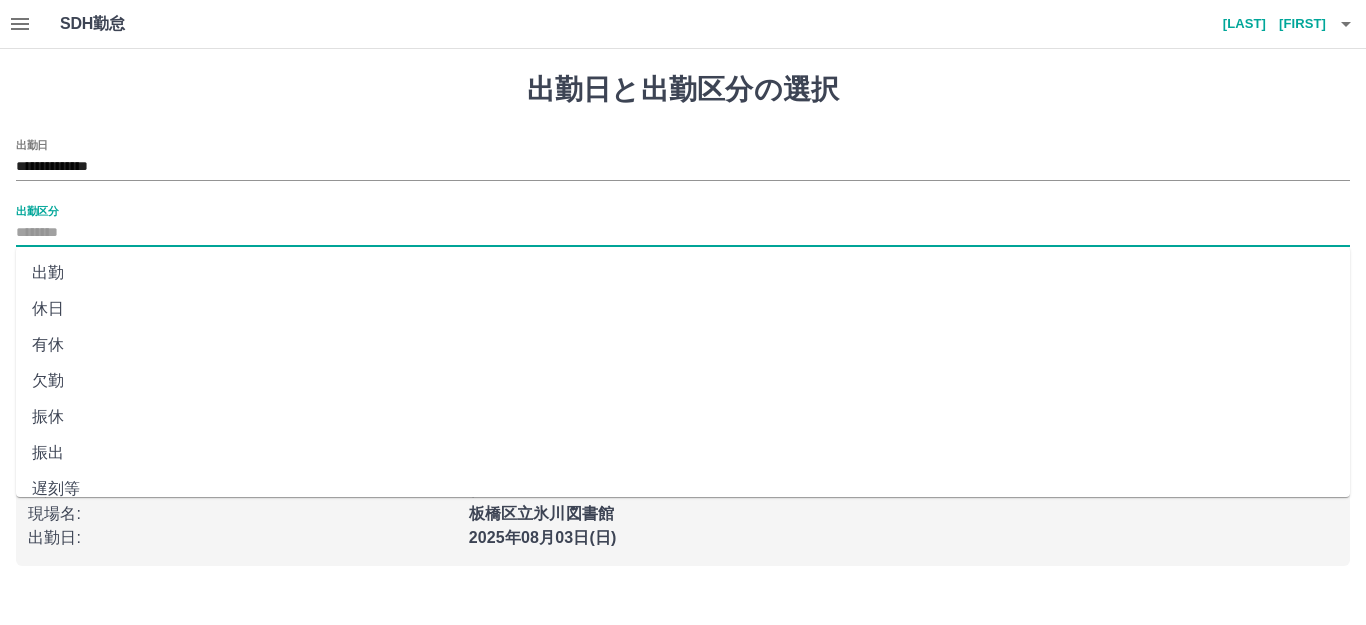 click on "出勤" at bounding box center (683, 273) 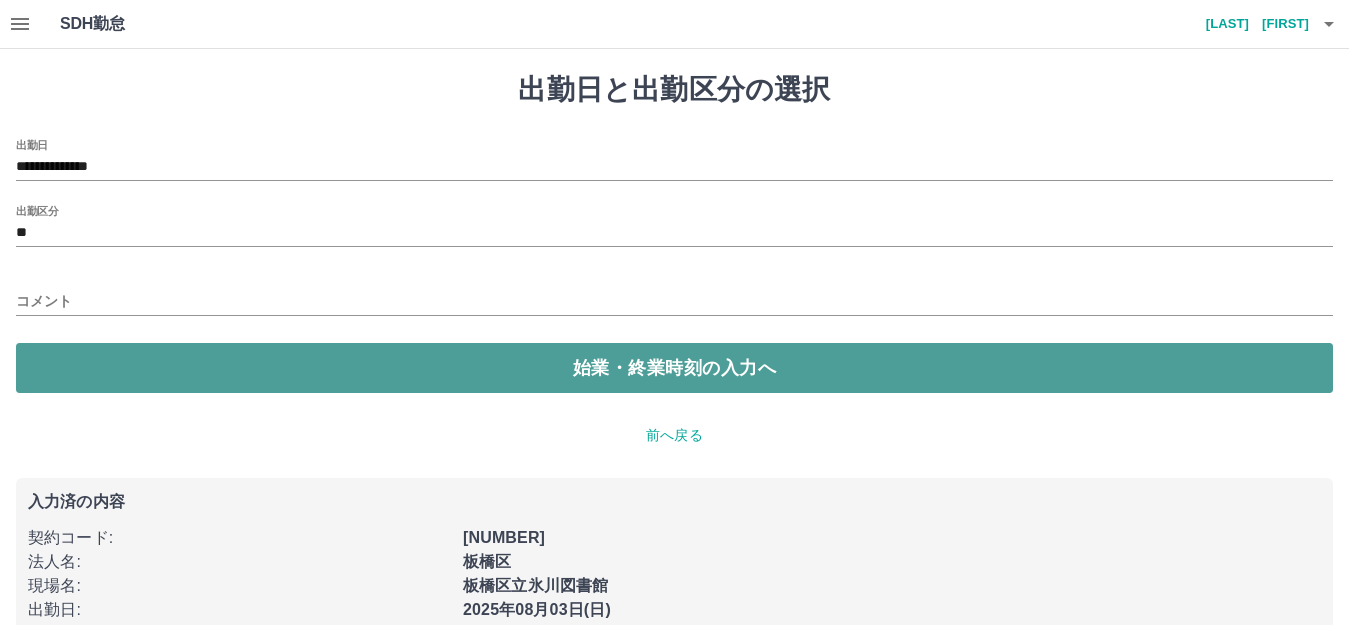 click on "始業・終業時刻の入力へ" at bounding box center [674, 368] 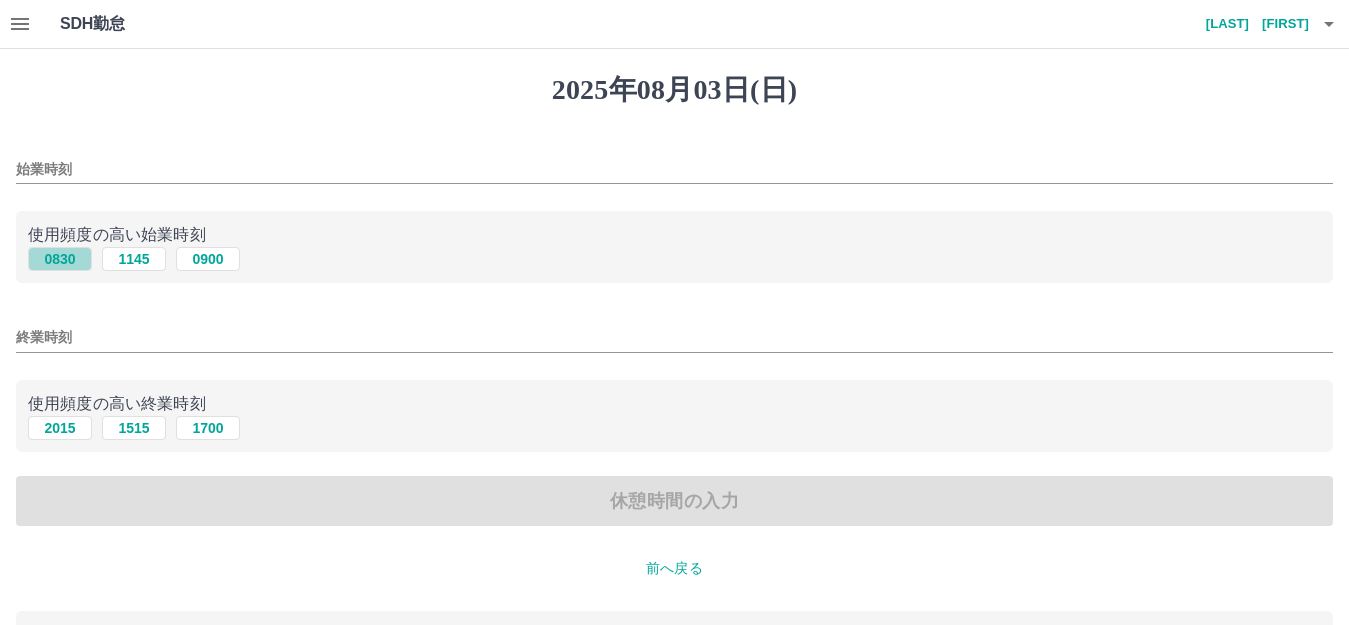 click on "0830" at bounding box center [60, 259] 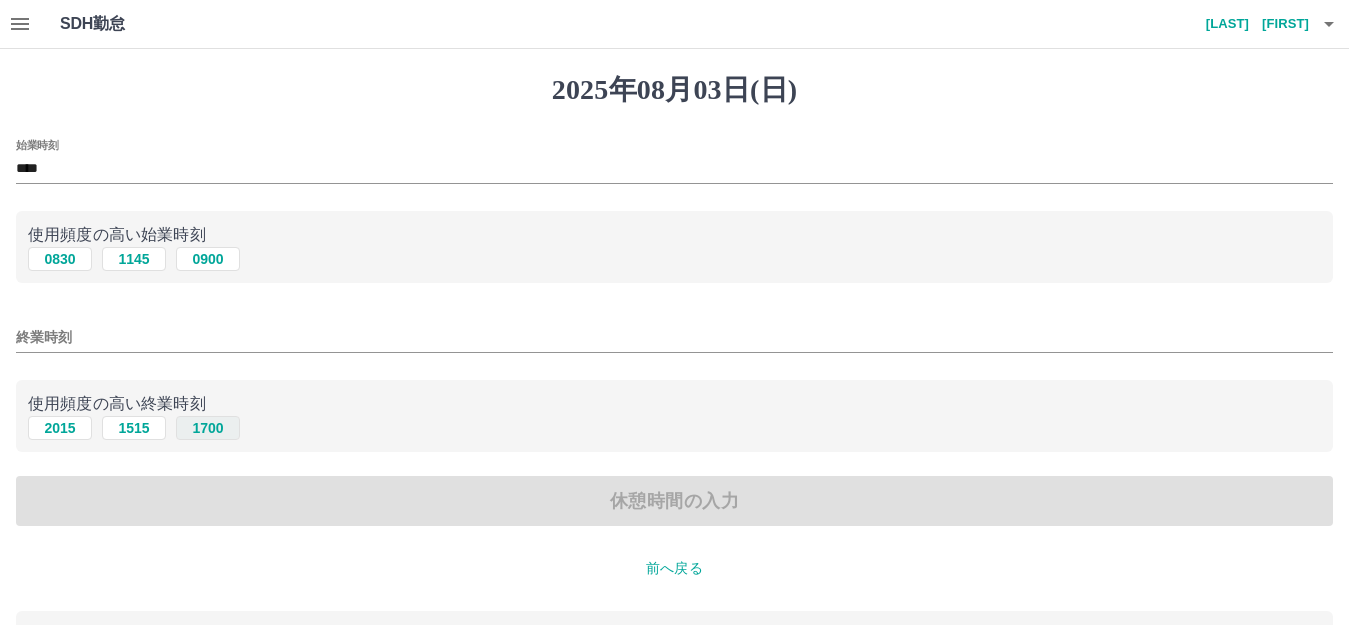 click on "1700" at bounding box center (208, 428) 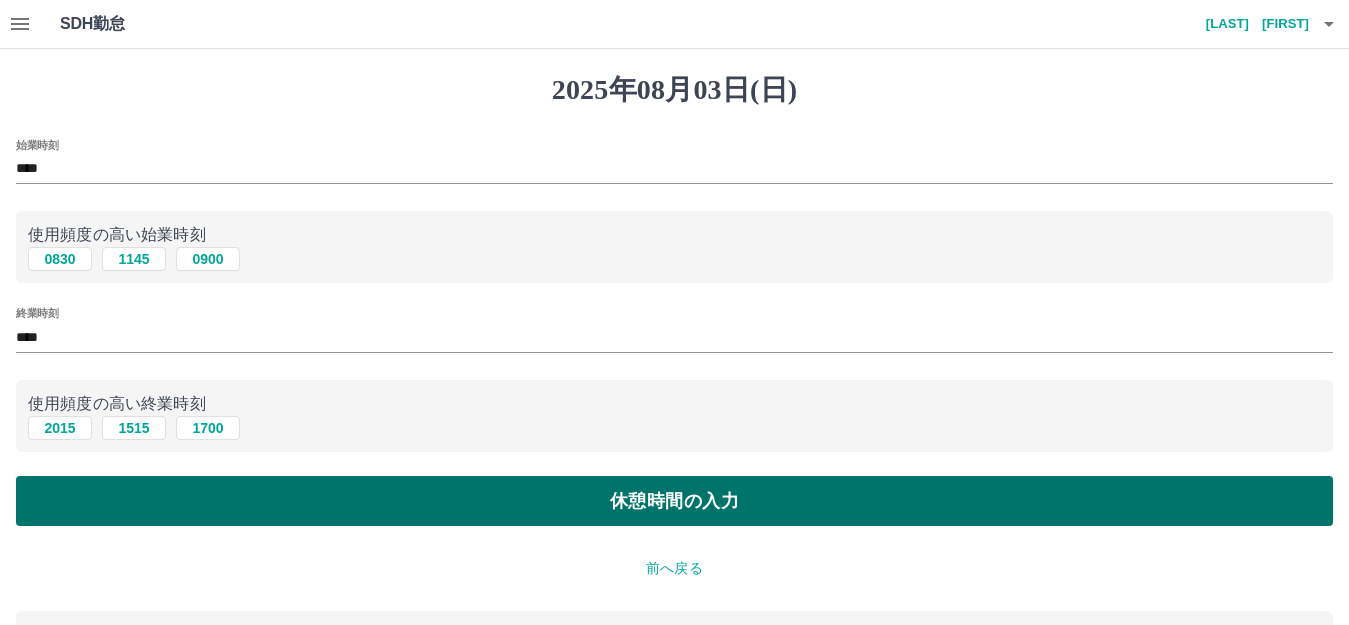 click on "休憩時間の入力" at bounding box center [674, 501] 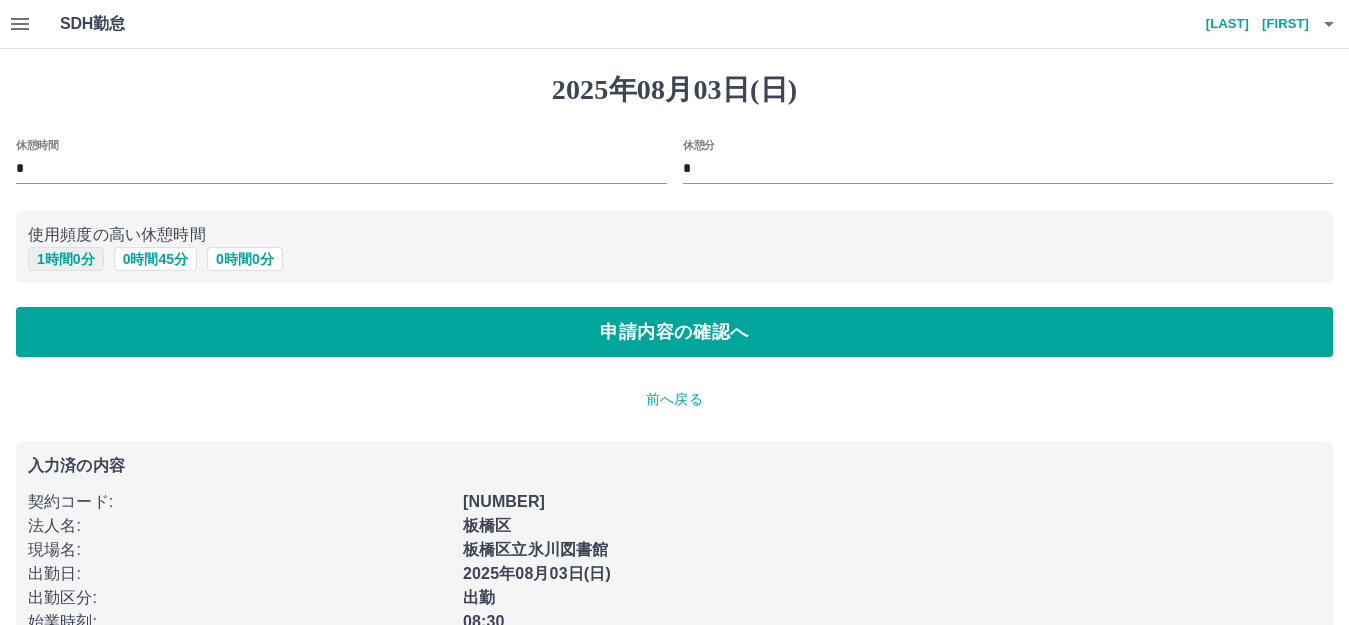 click on "1 時間 0 分" at bounding box center (66, 259) 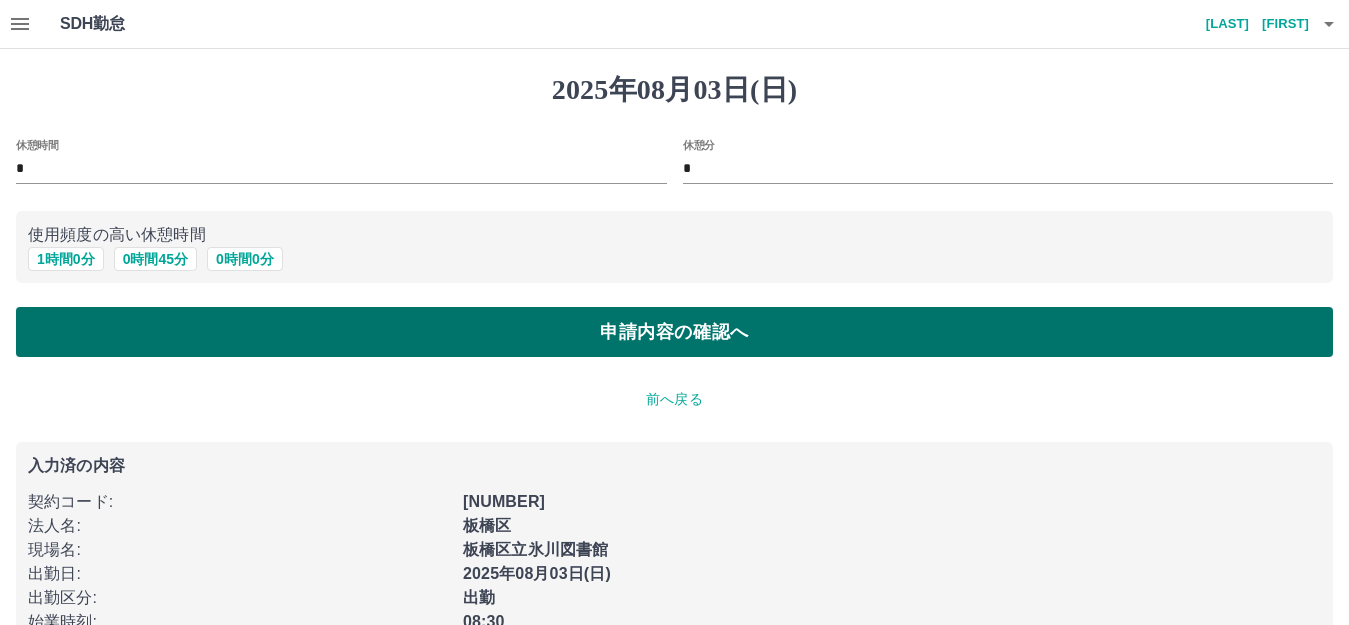 click on "申請内容の確認へ" at bounding box center [674, 332] 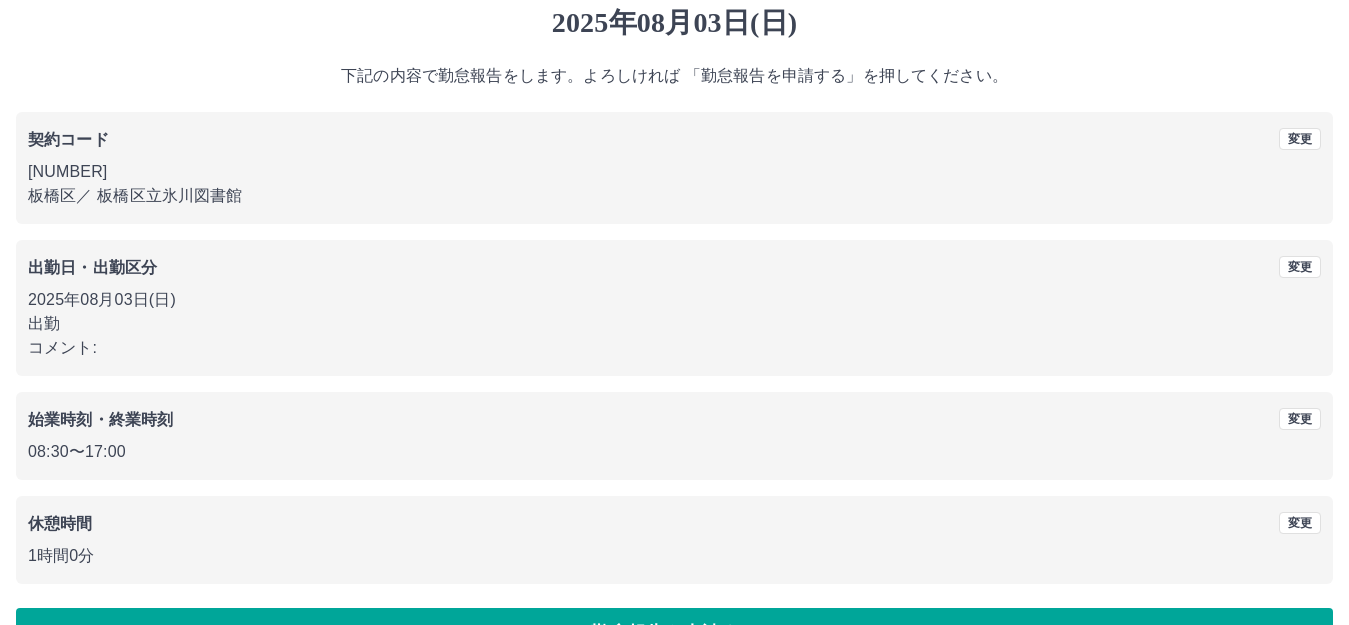 scroll, scrollTop: 124, scrollLeft: 0, axis: vertical 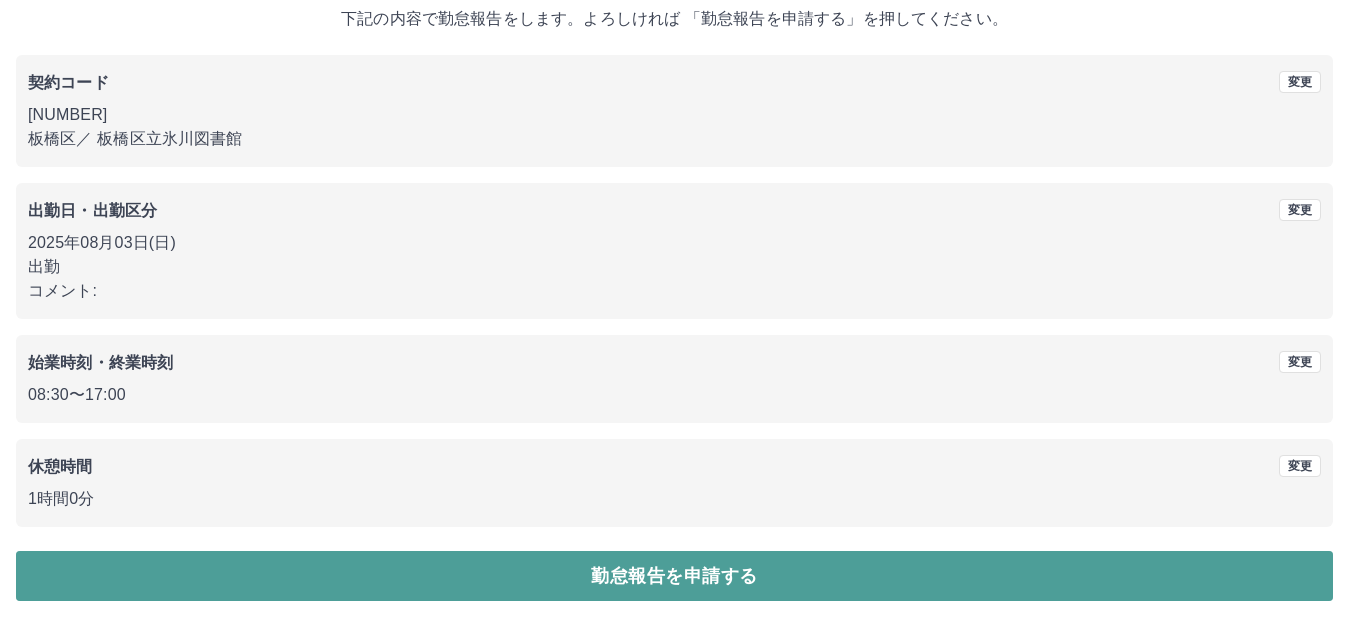 click on "勤怠報告を申請する" at bounding box center (674, 576) 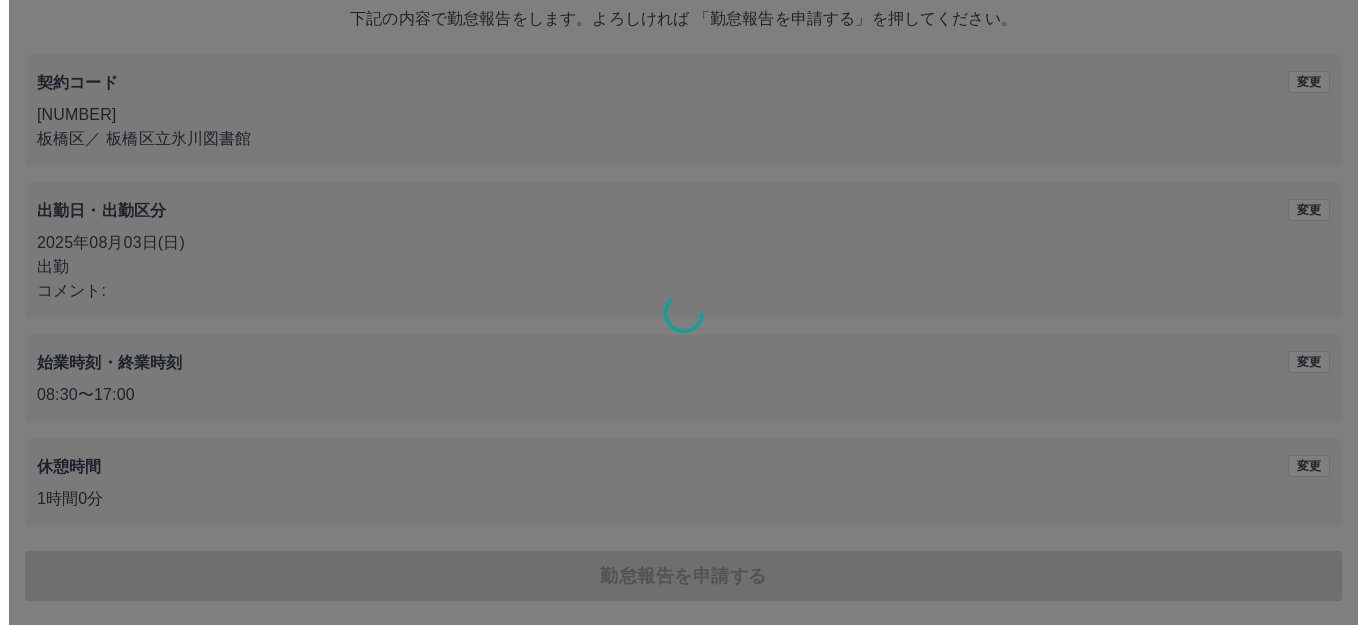 scroll, scrollTop: 0, scrollLeft: 0, axis: both 